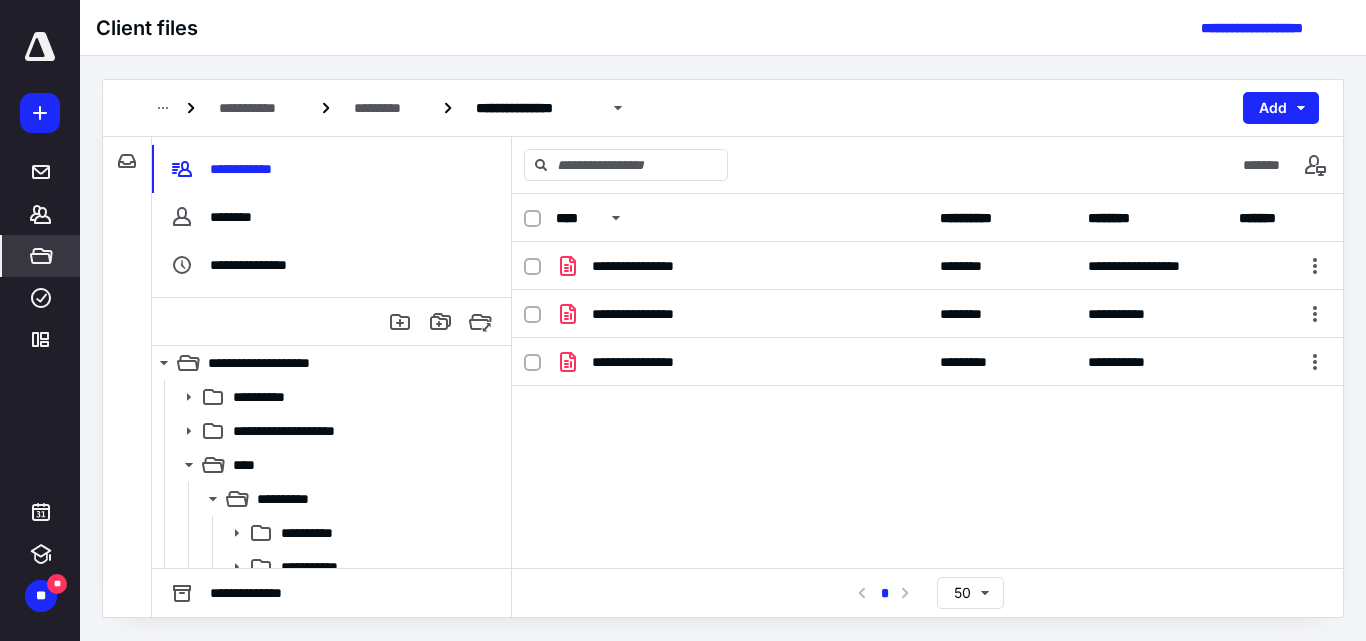 scroll, scrollTop: 0, scrollLeft: 0, axis: both 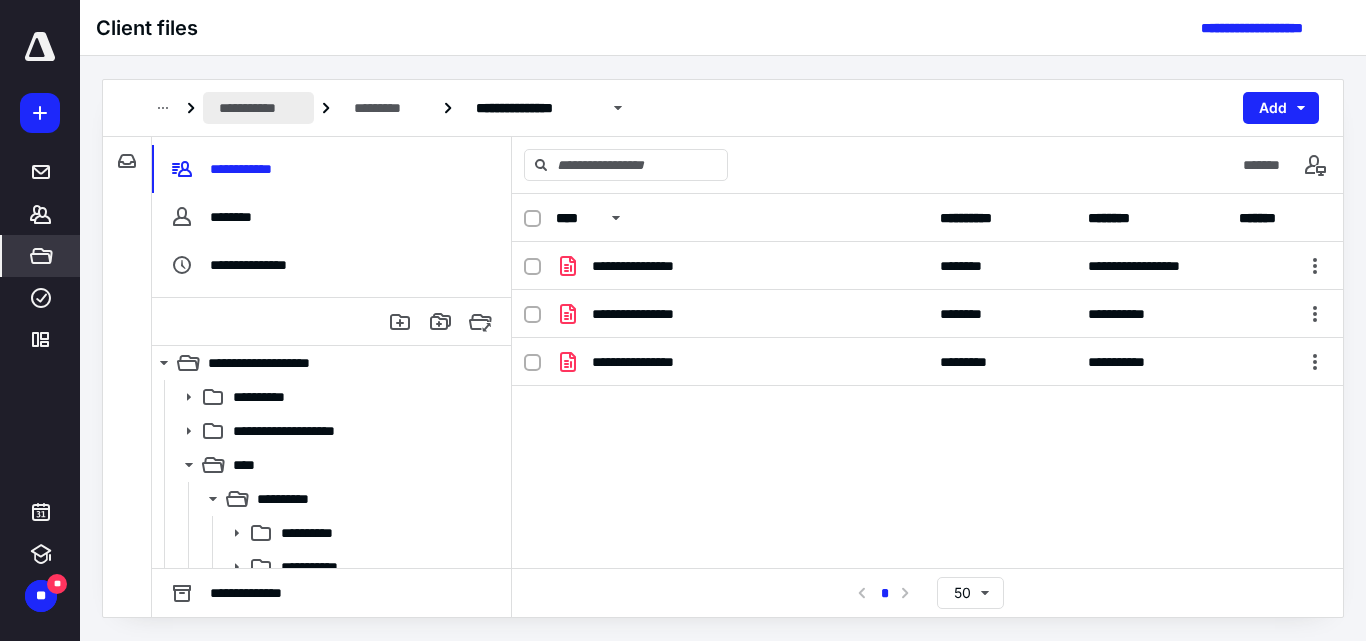 click on "**********" at bounding box center [258, 108] 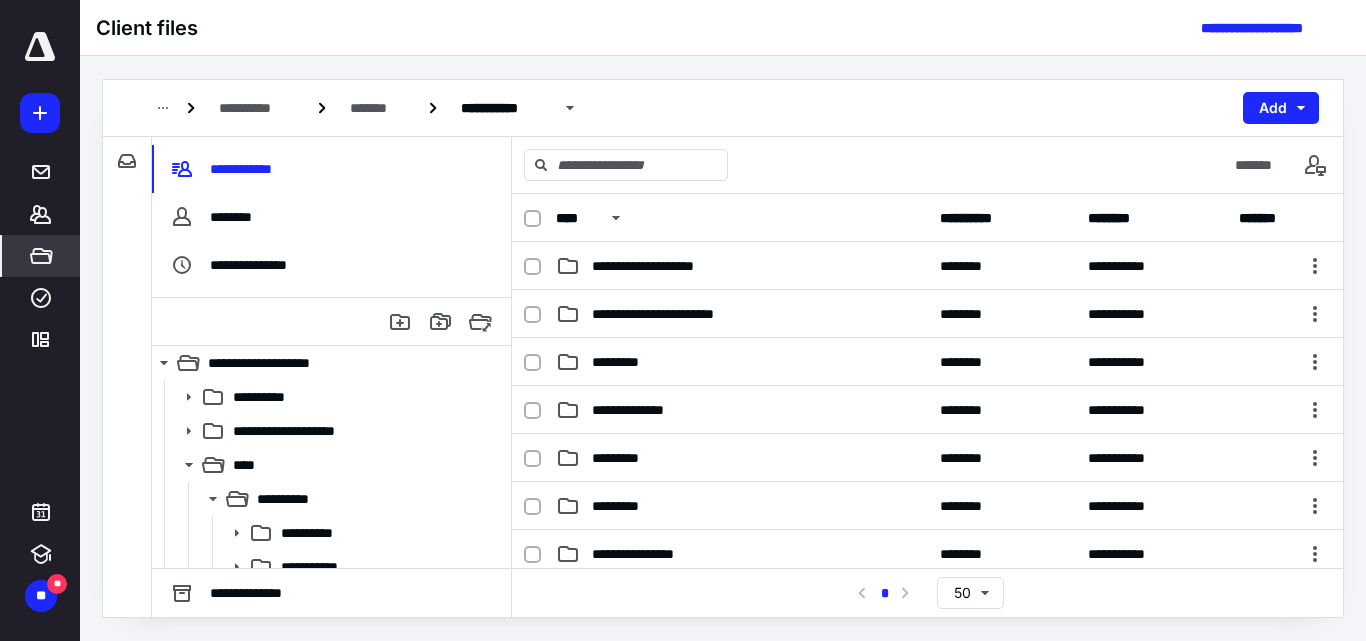 click on "**********" at bounding box center (256, 108) 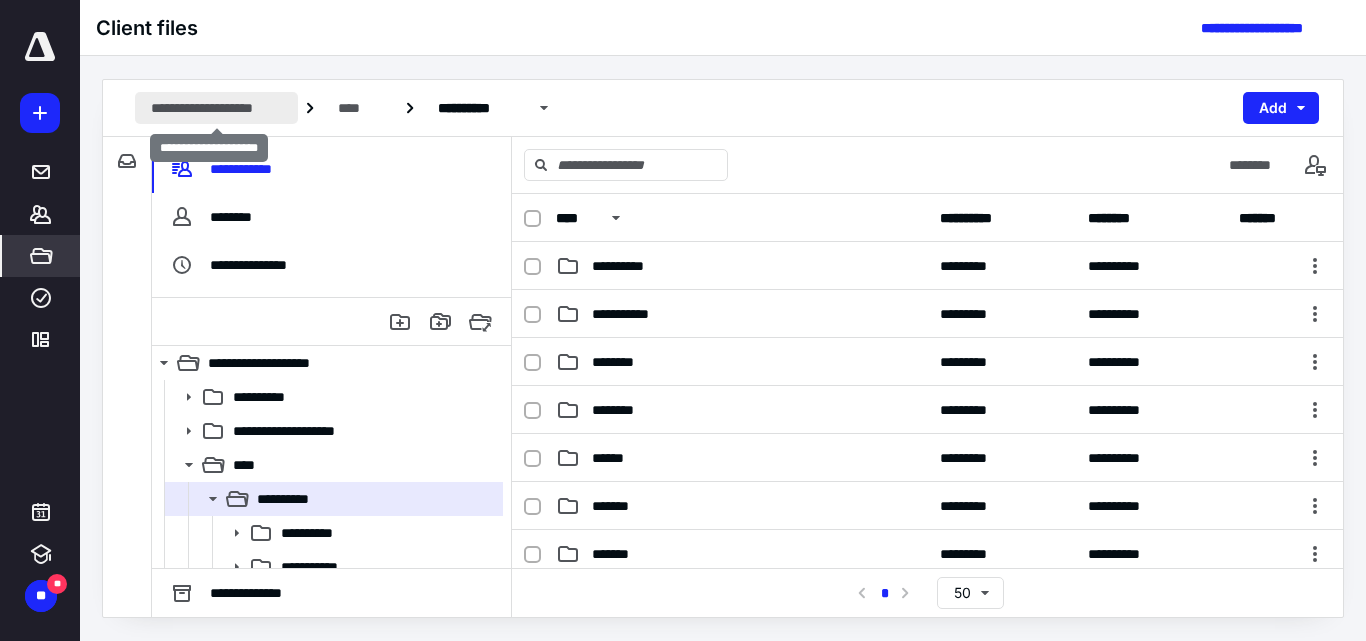 click on "**********" at bounding box center (216, 108) 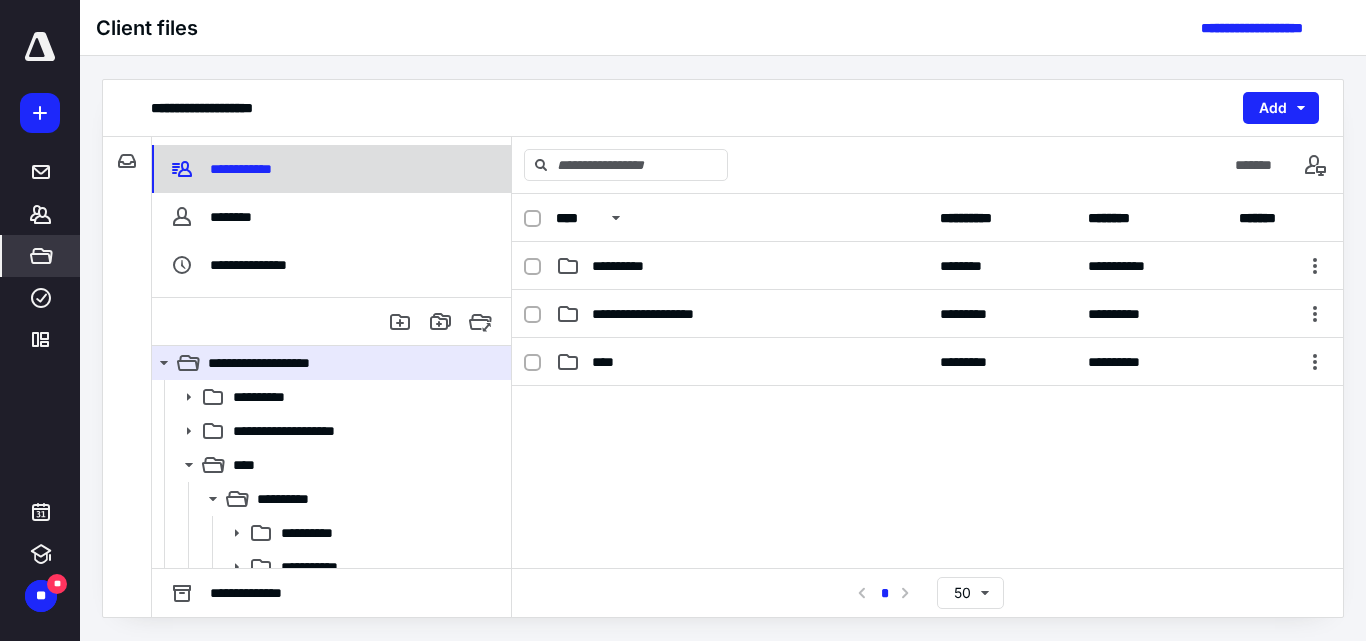 click on "**********" at bounding box center [244, 169] 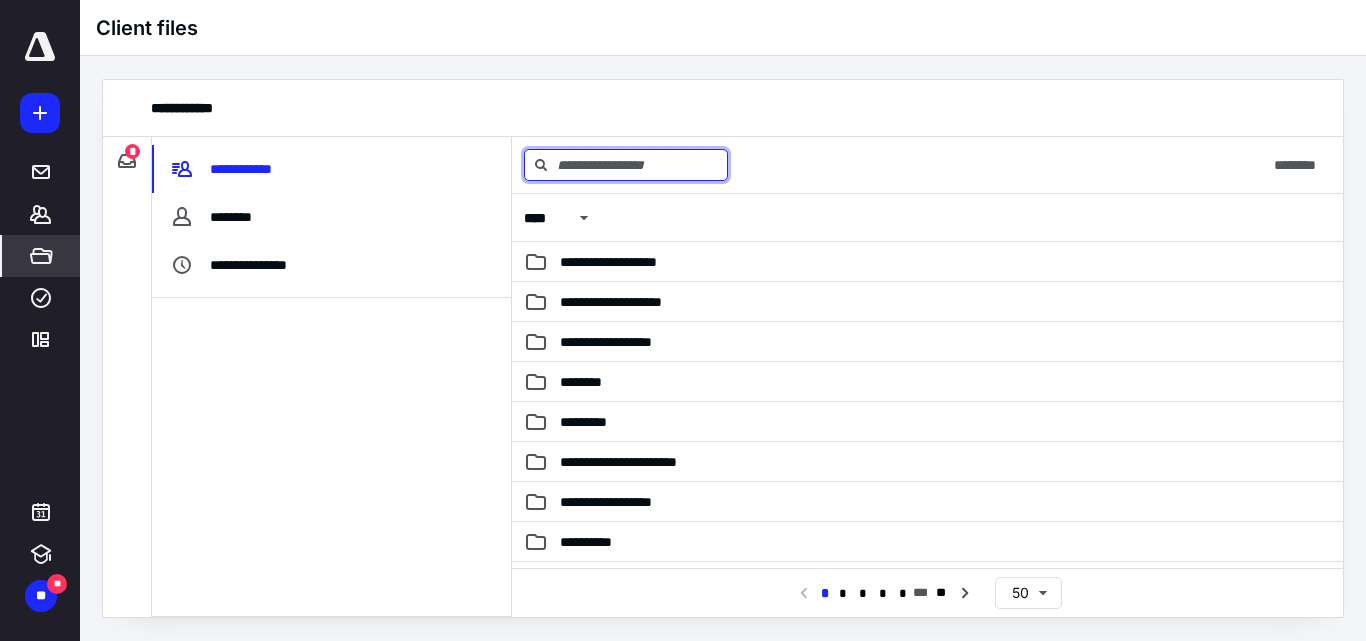 click at bounding box center (626, 165) 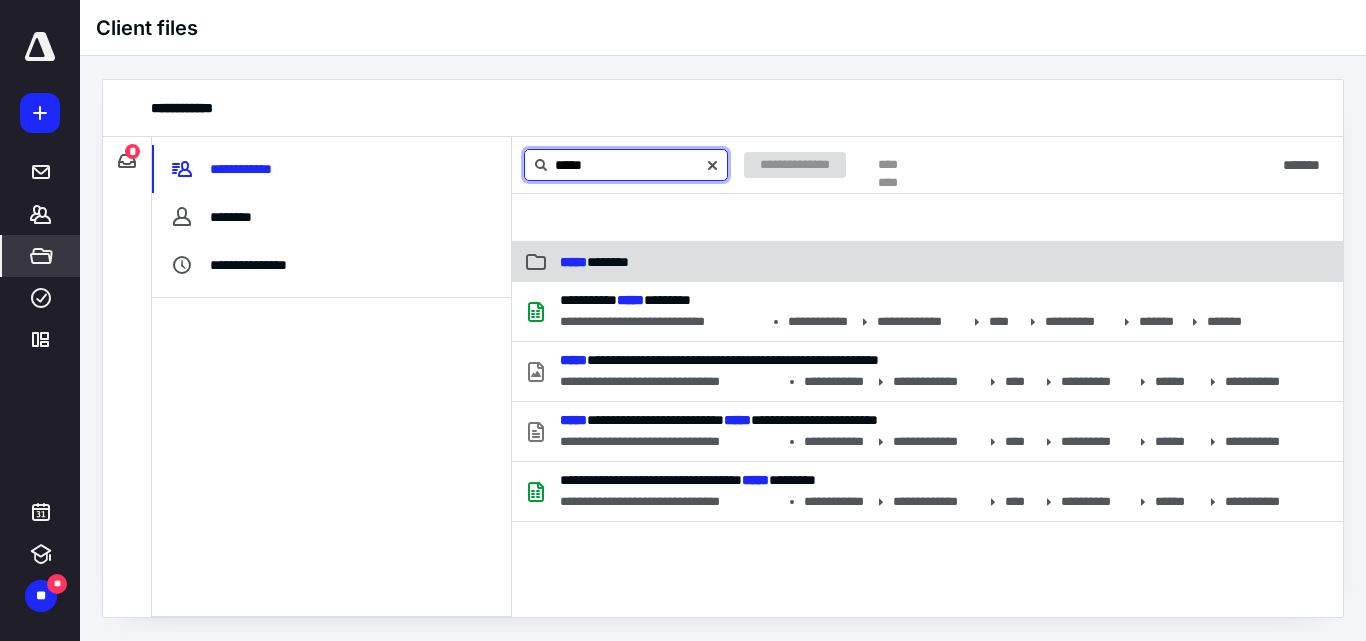 type on "*****" 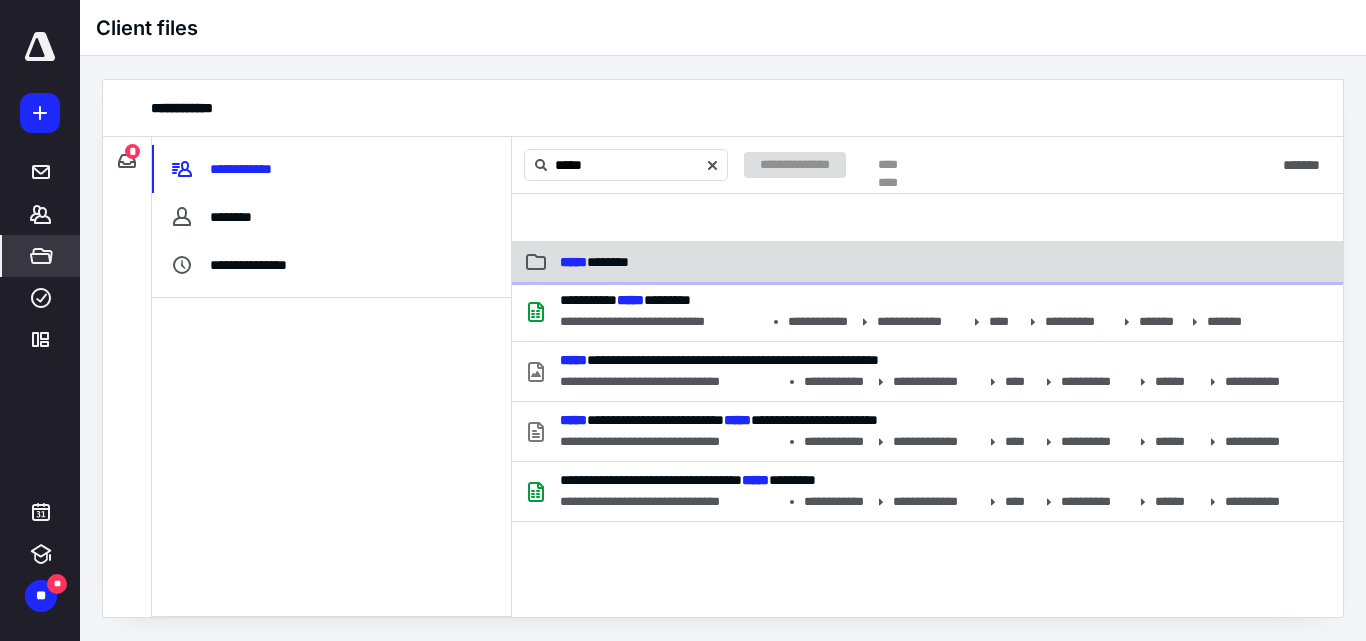click on "***** ********" at bounding box center (594, 262) 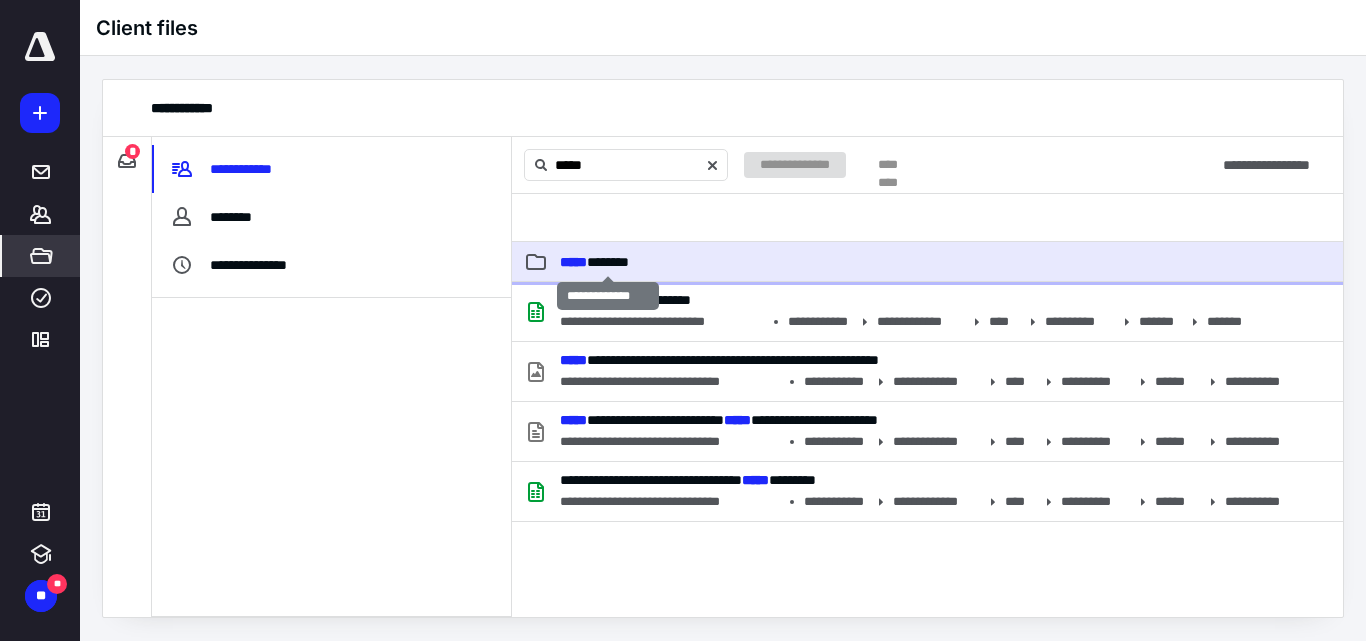 click on "***** ********" at bounding box center (594, 262) 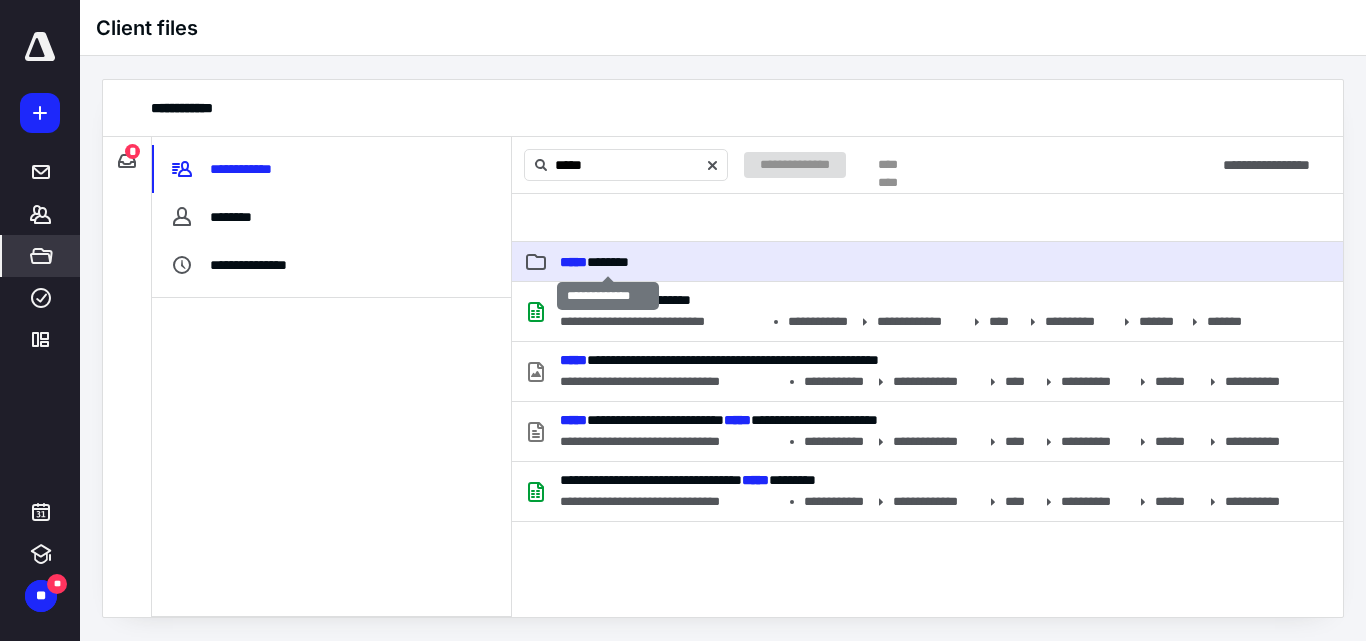 type 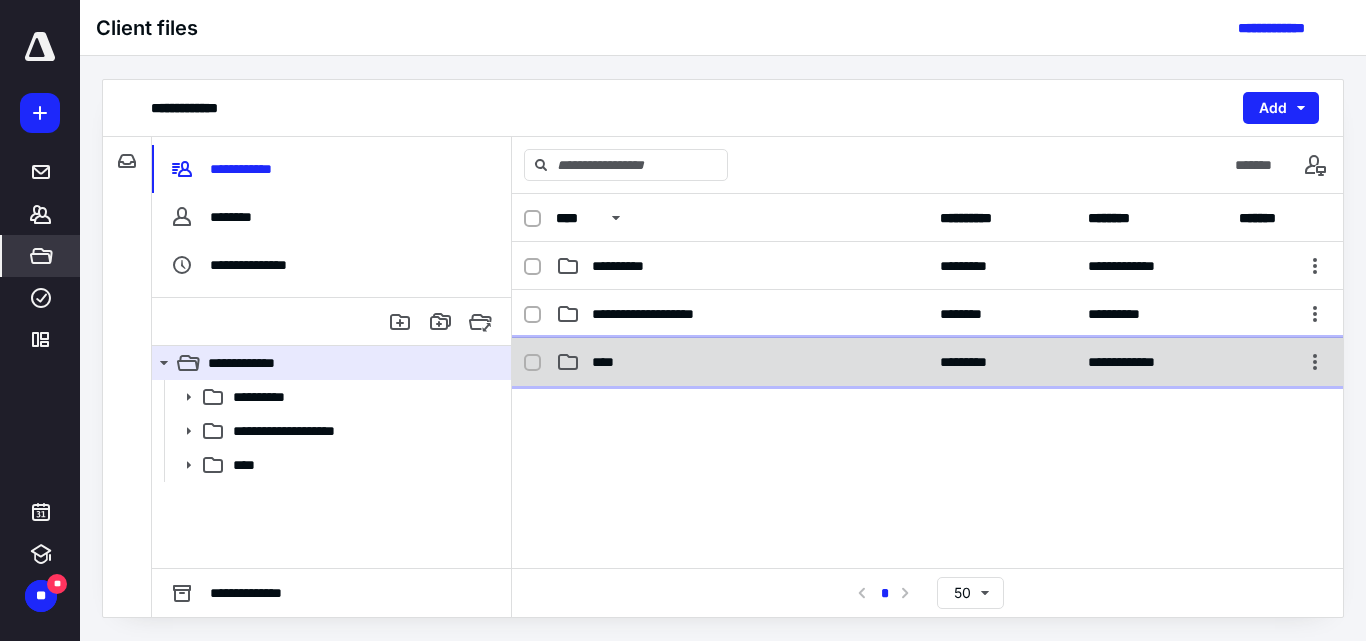 click on "****" at bounding box center (609, 362) 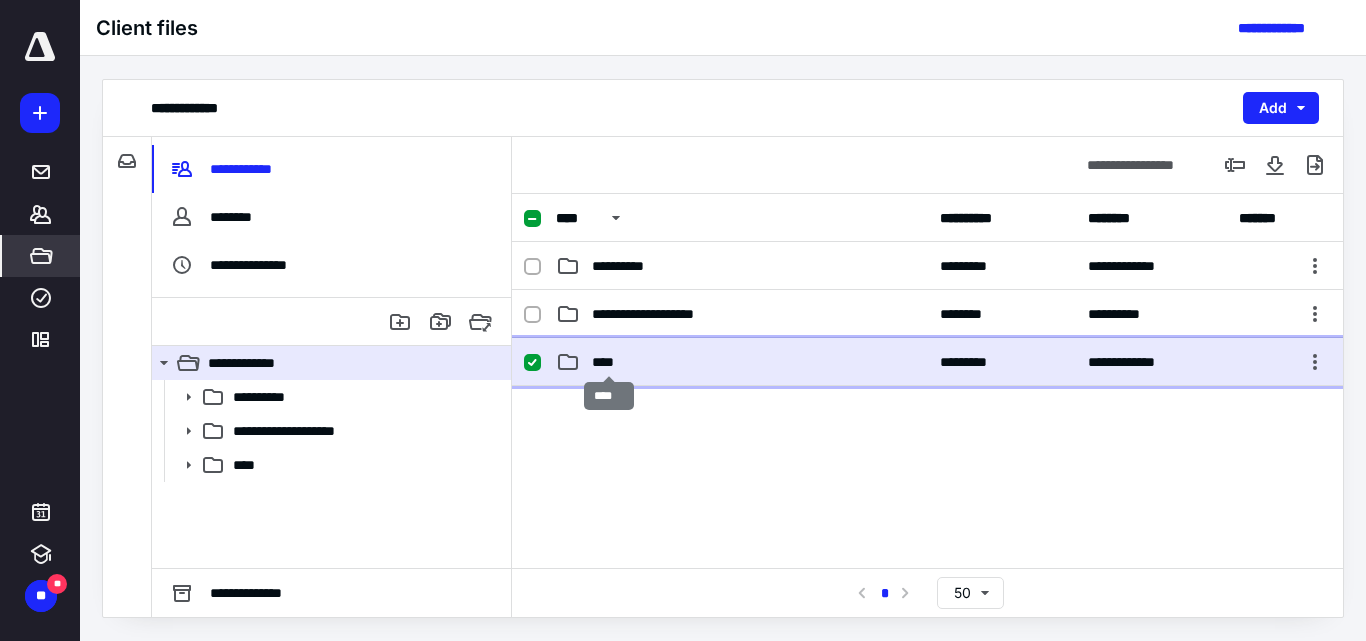 click on "****" at bounding box center [609, 362] 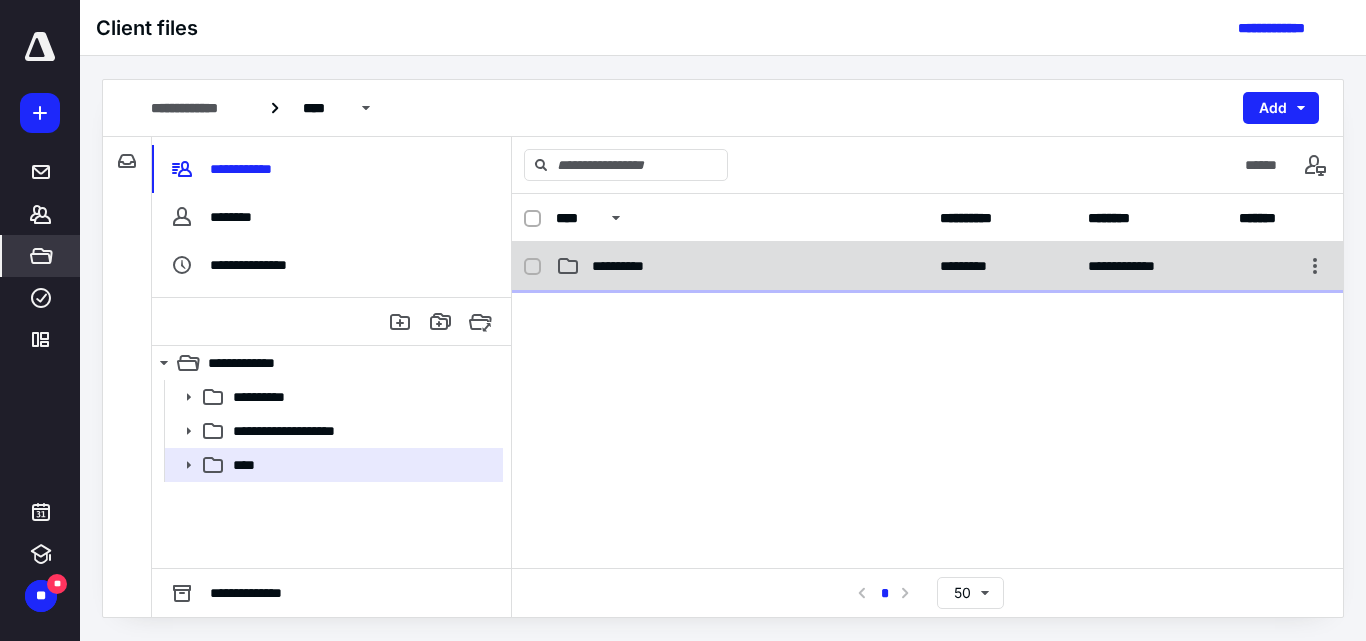 click on "**********" at bounding box center [629, 266] 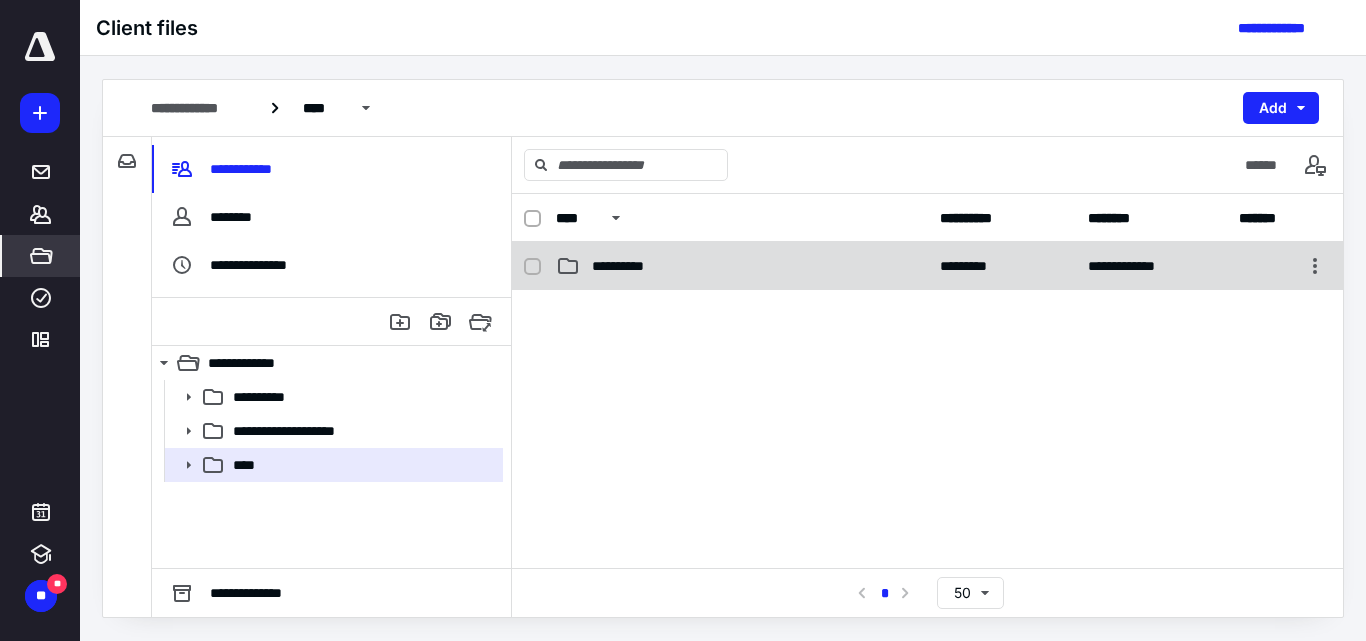 checkbox on "false" 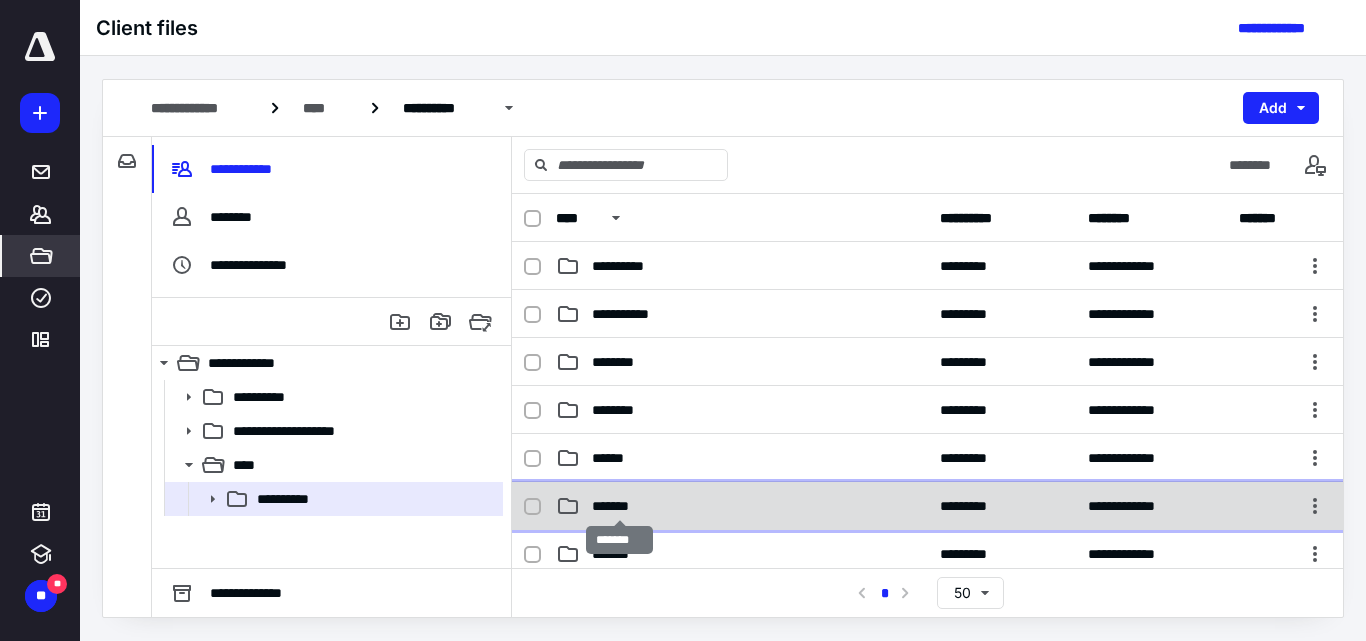 click on "*******" at bounding box center [619, 506] 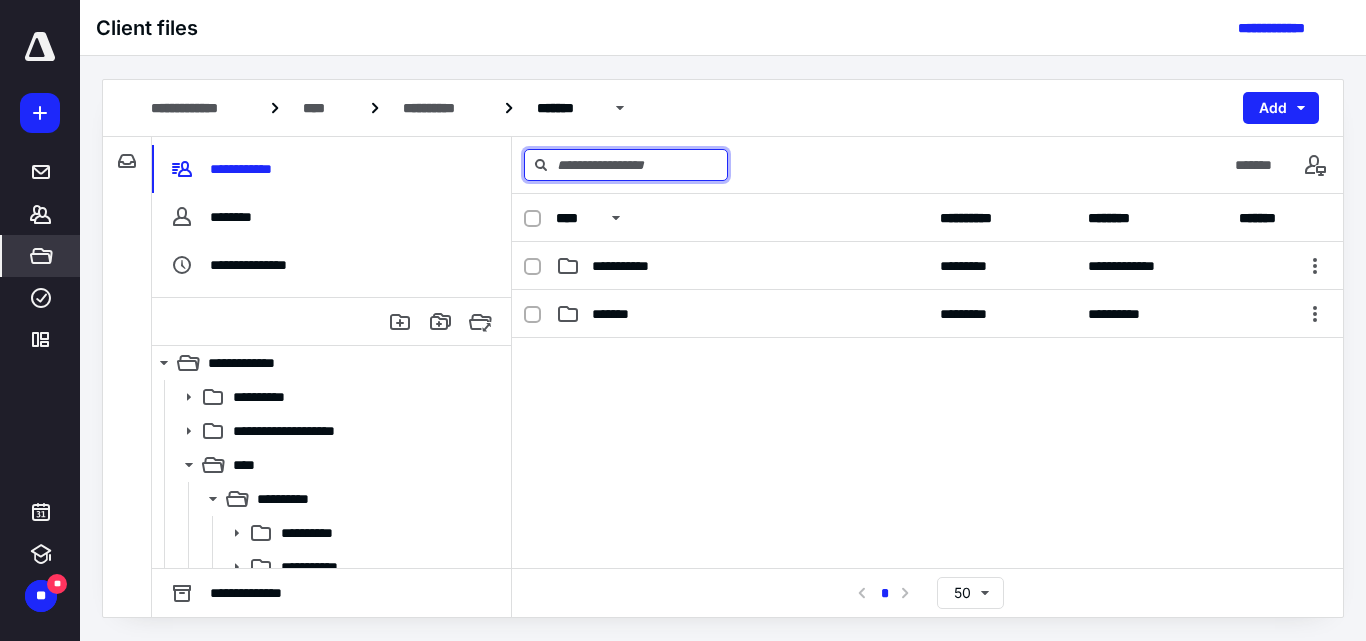 click at bounding box center [626, 165] 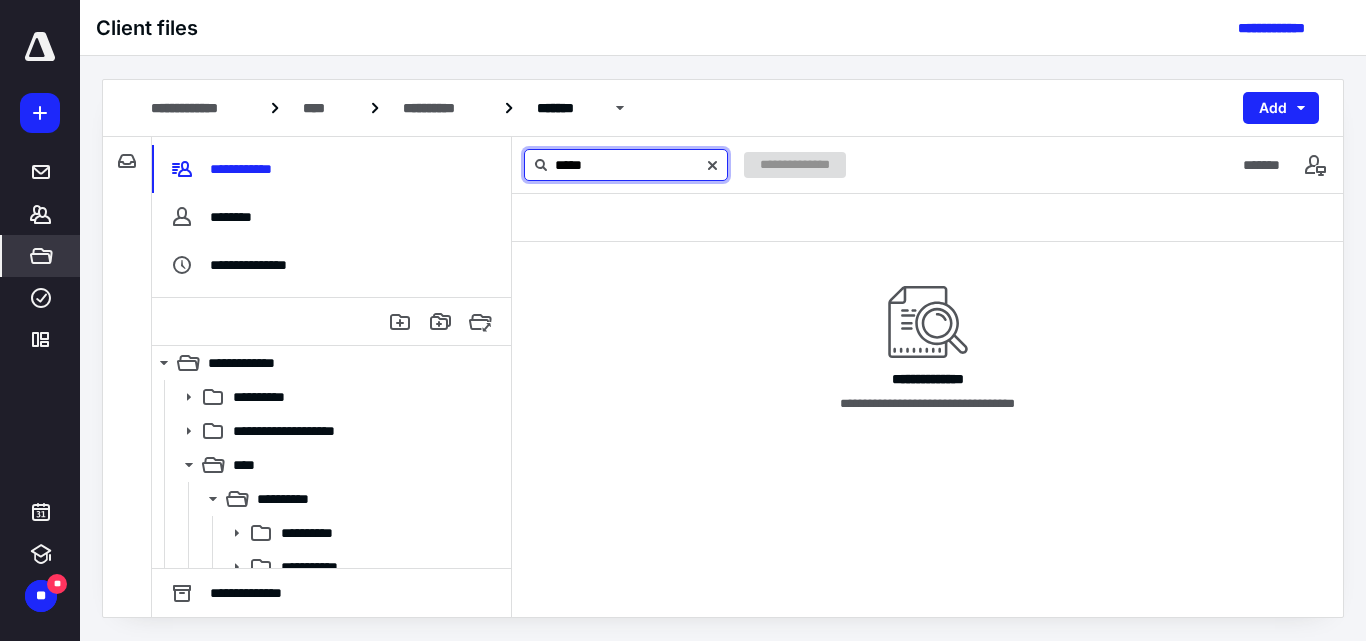 click on "*****" at bounding box center [626, 165] 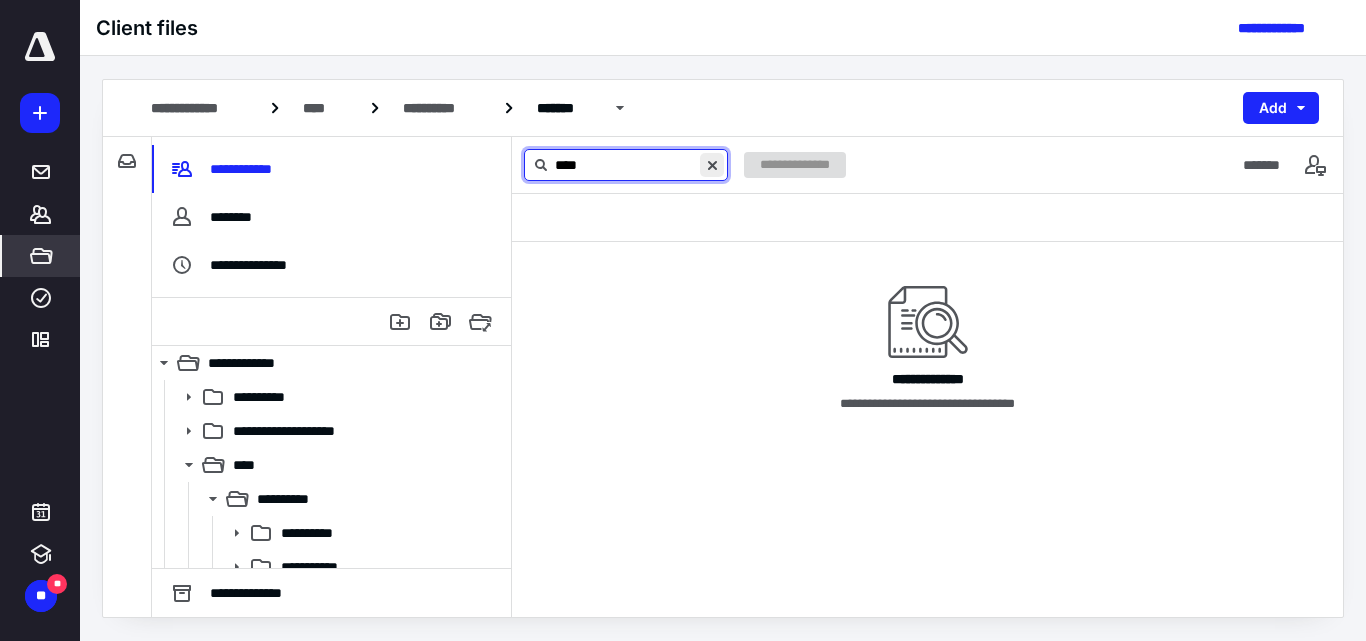 type on "****" 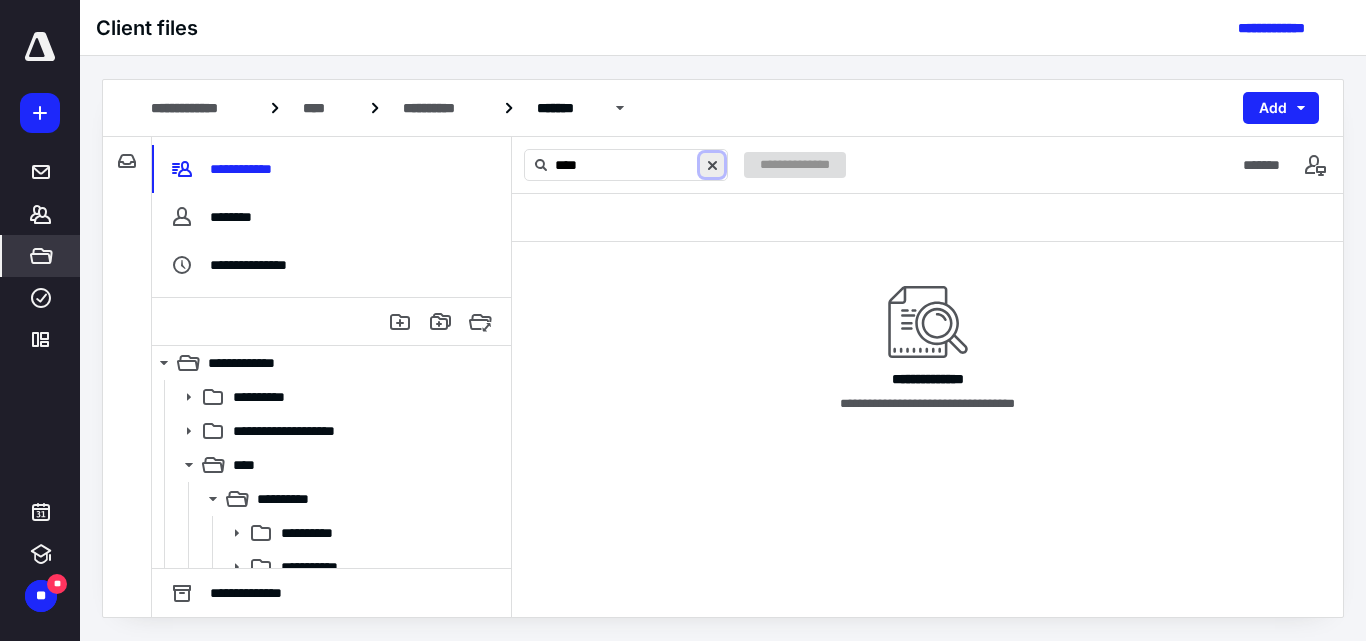 click at bounding box center [712, 165] 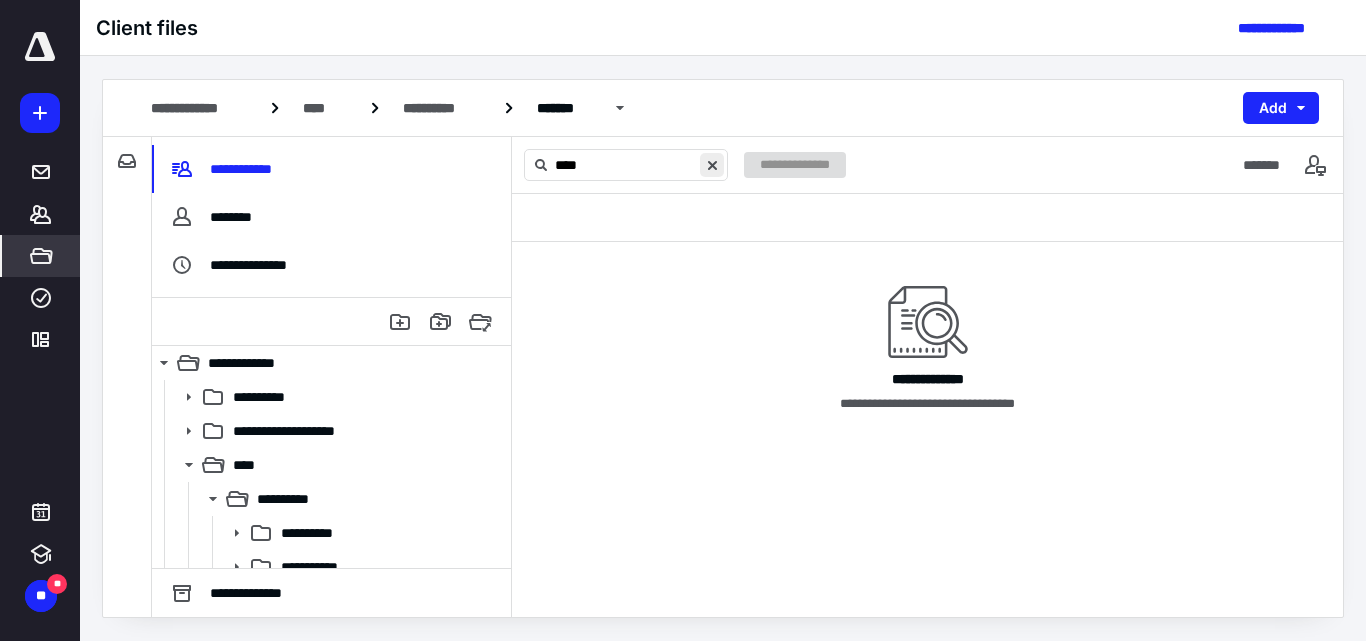 type 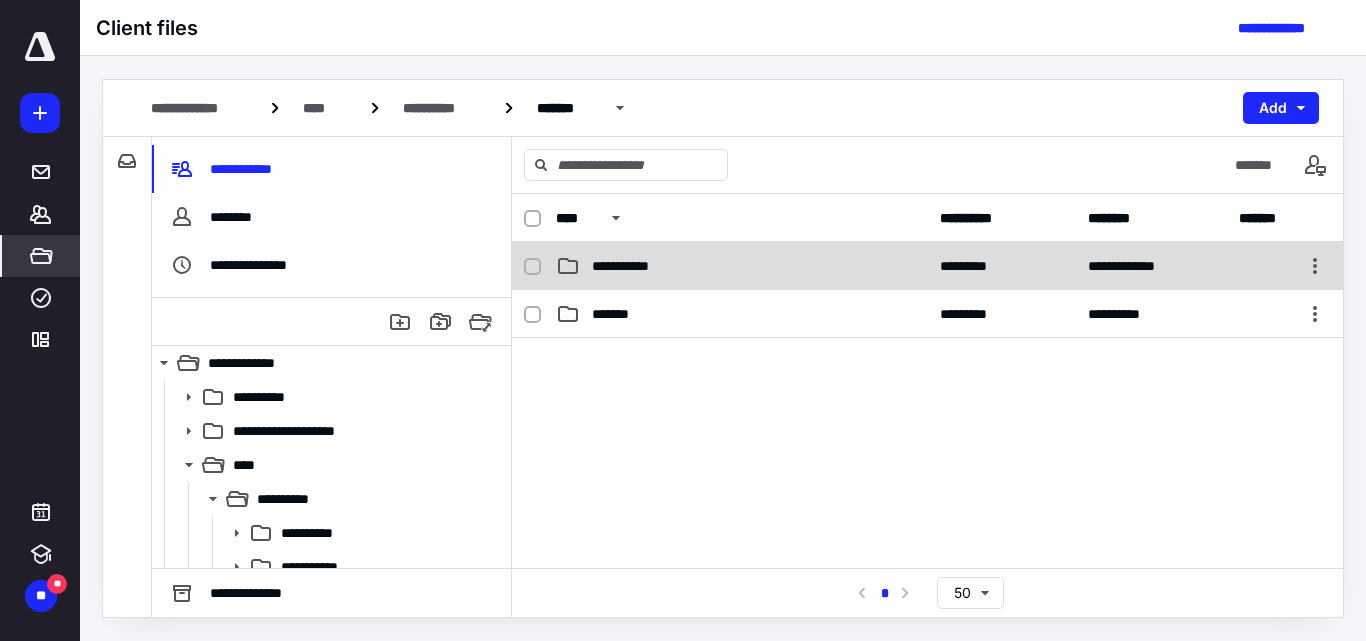 click on "**********" at bounding box center (742, 266) 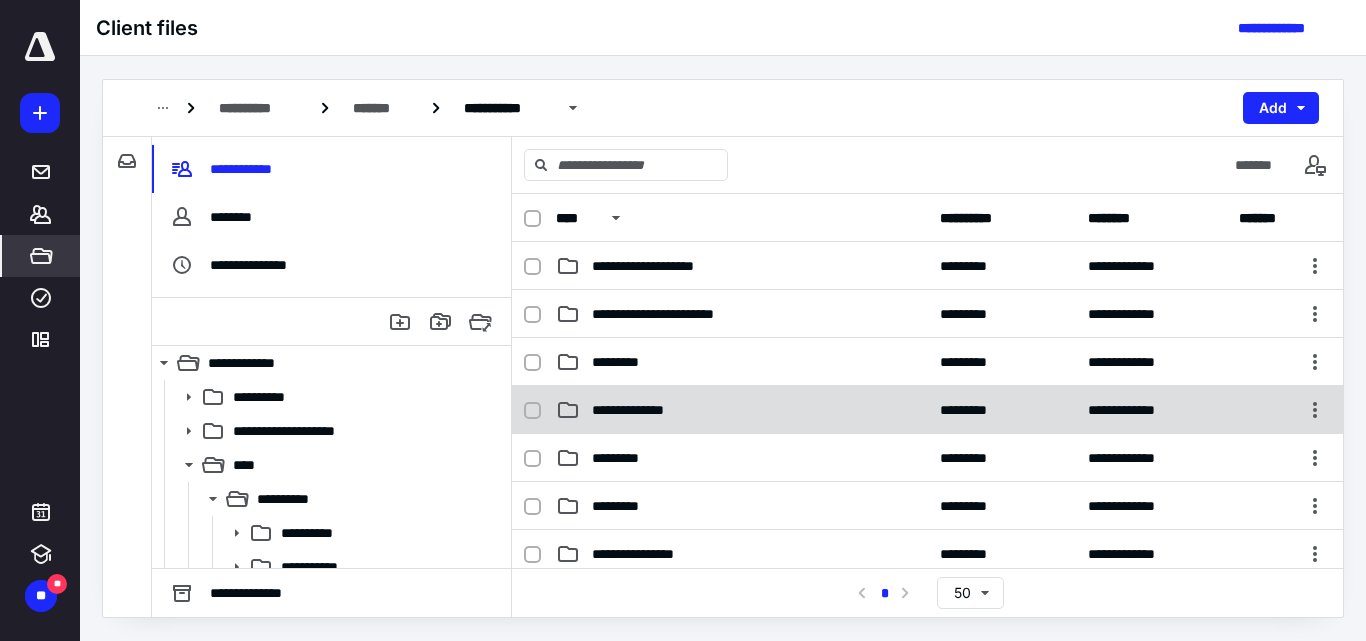 click on "**********" at bounding box center (633, 410) 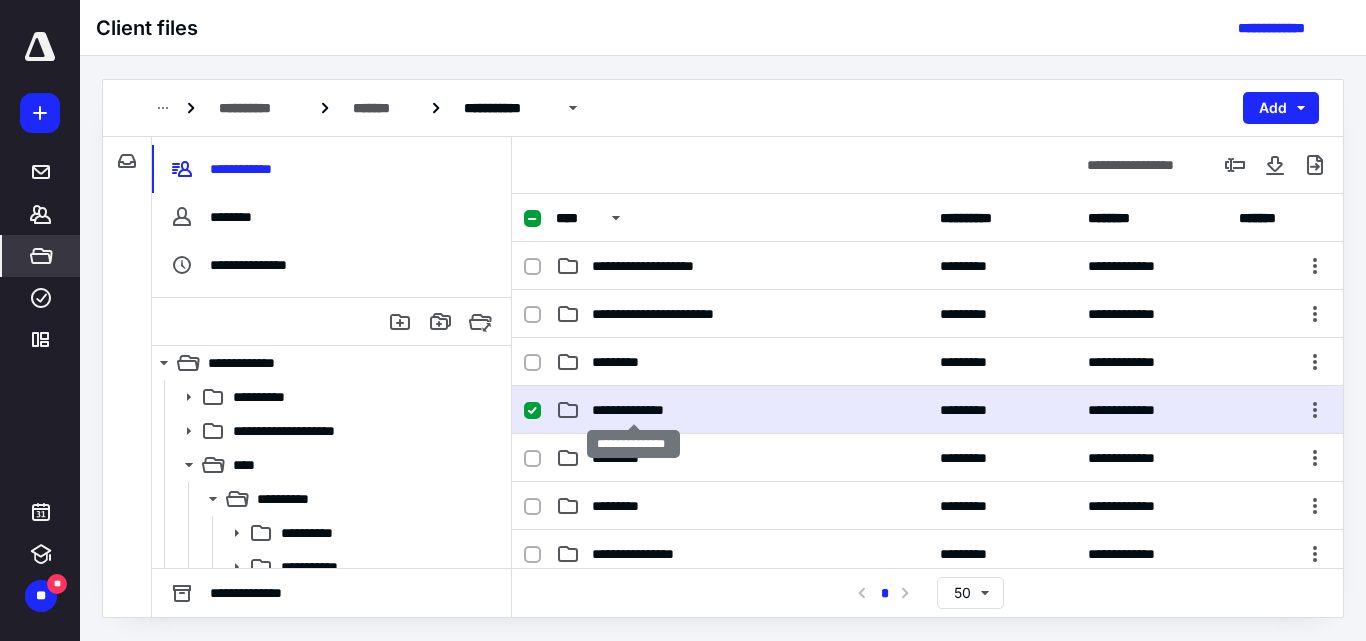 click on "**********" at bounding box center (633, 410) 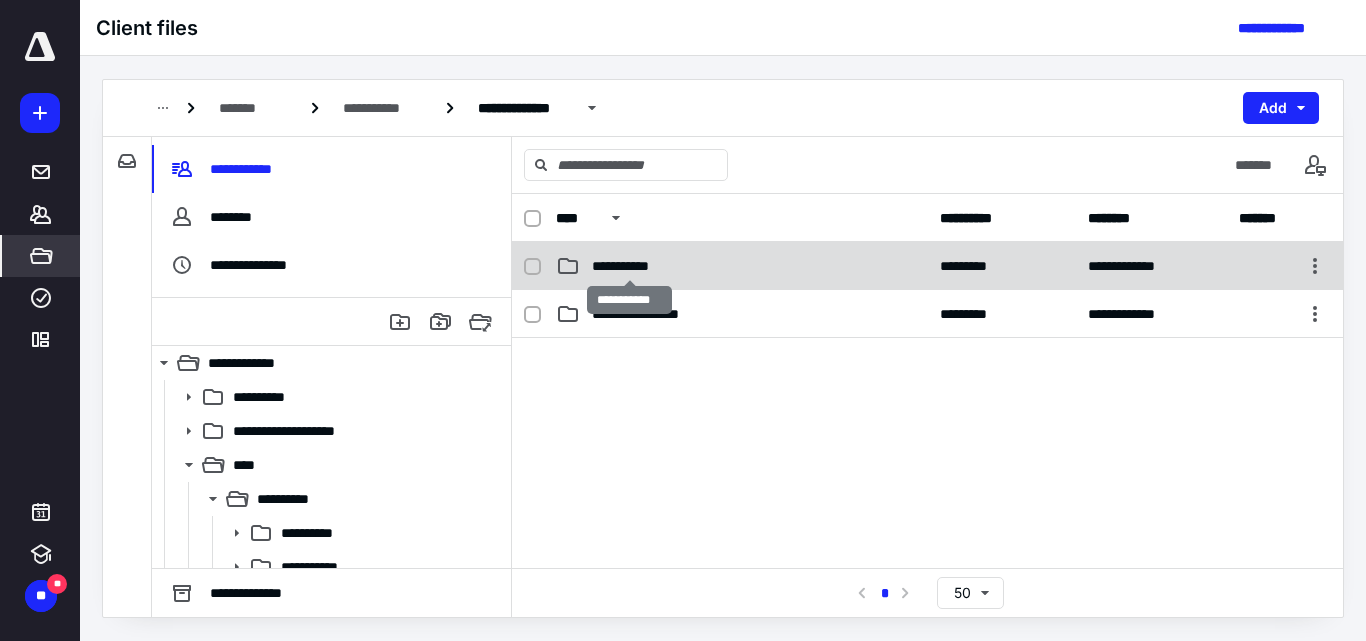click on "**********" at bounding box center (630, 266) 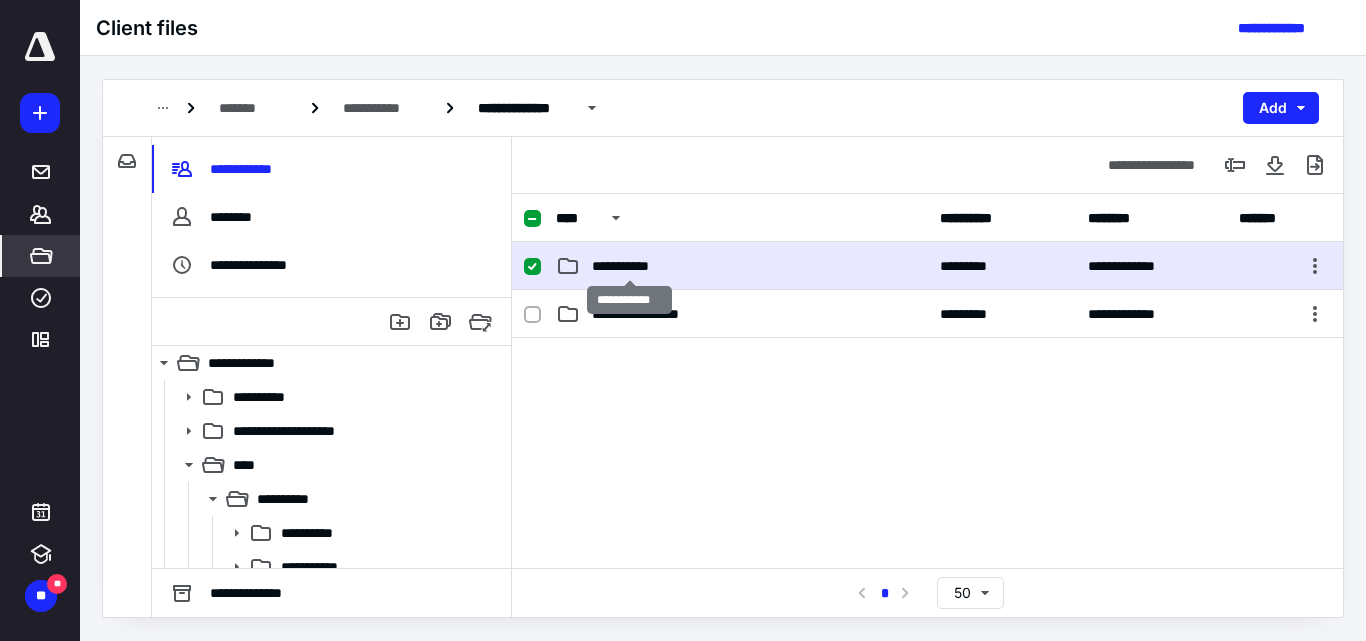 click on "**********" at bounding box center (630, 266) 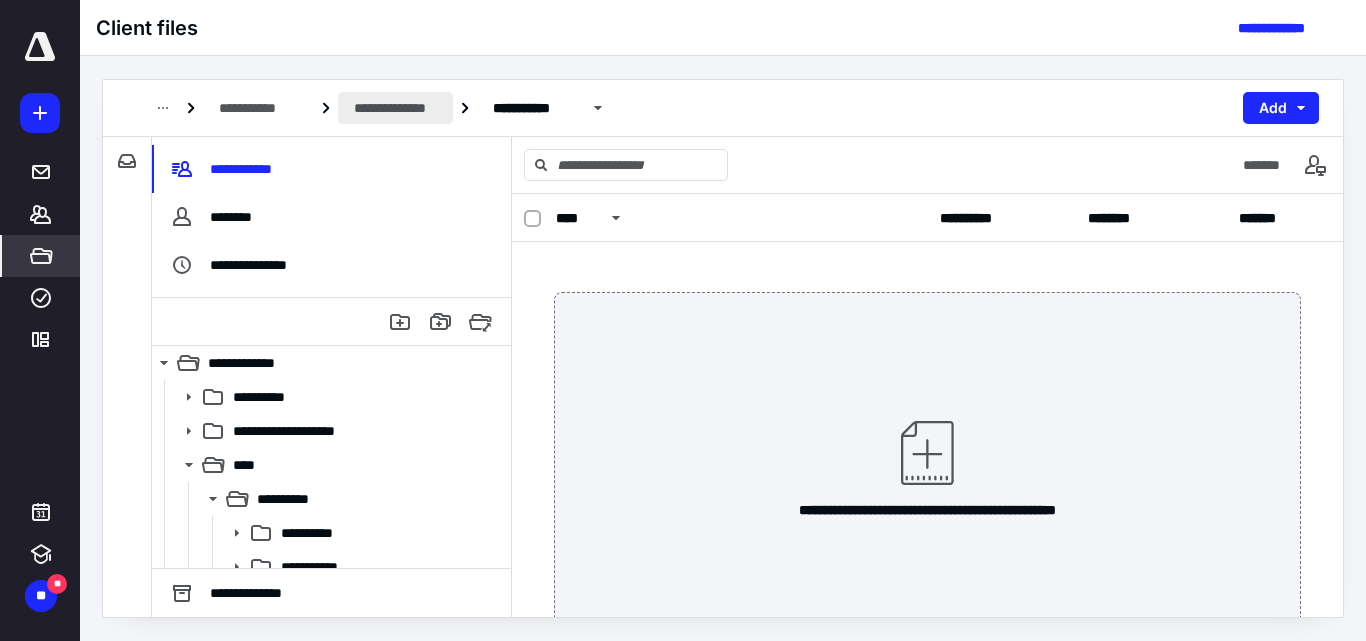 click on "**********" at bounding box center [395, 108] 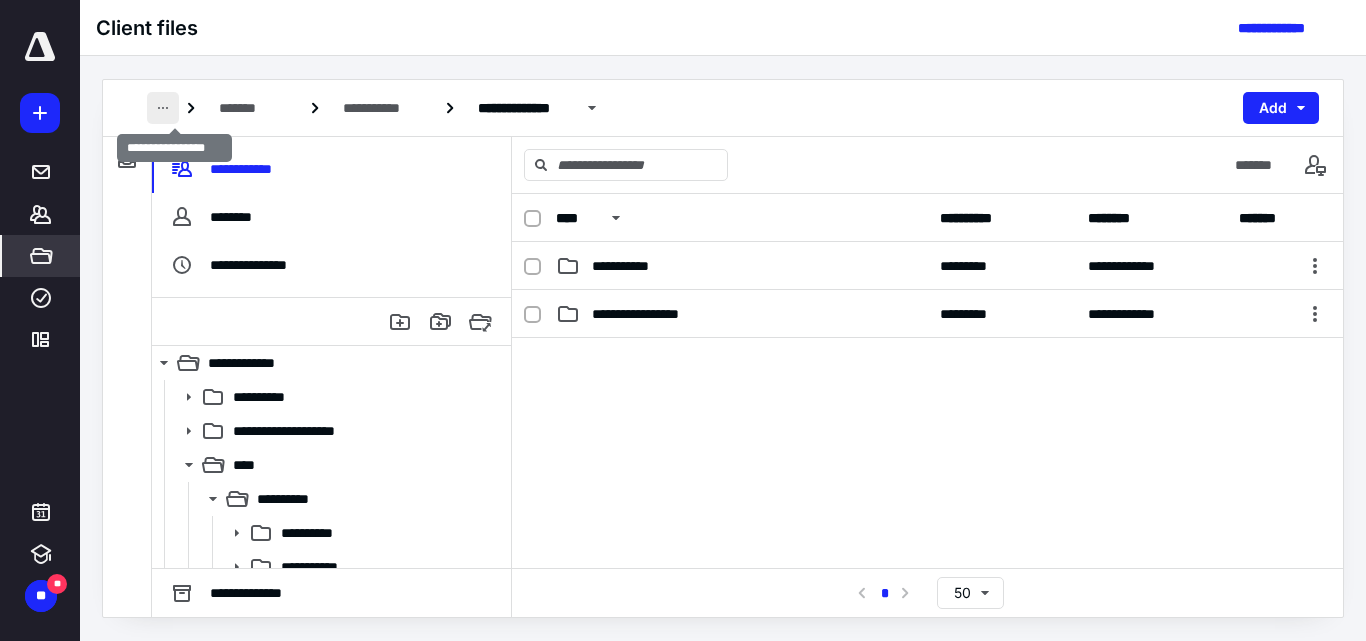 click at bounding box center [163, 108] 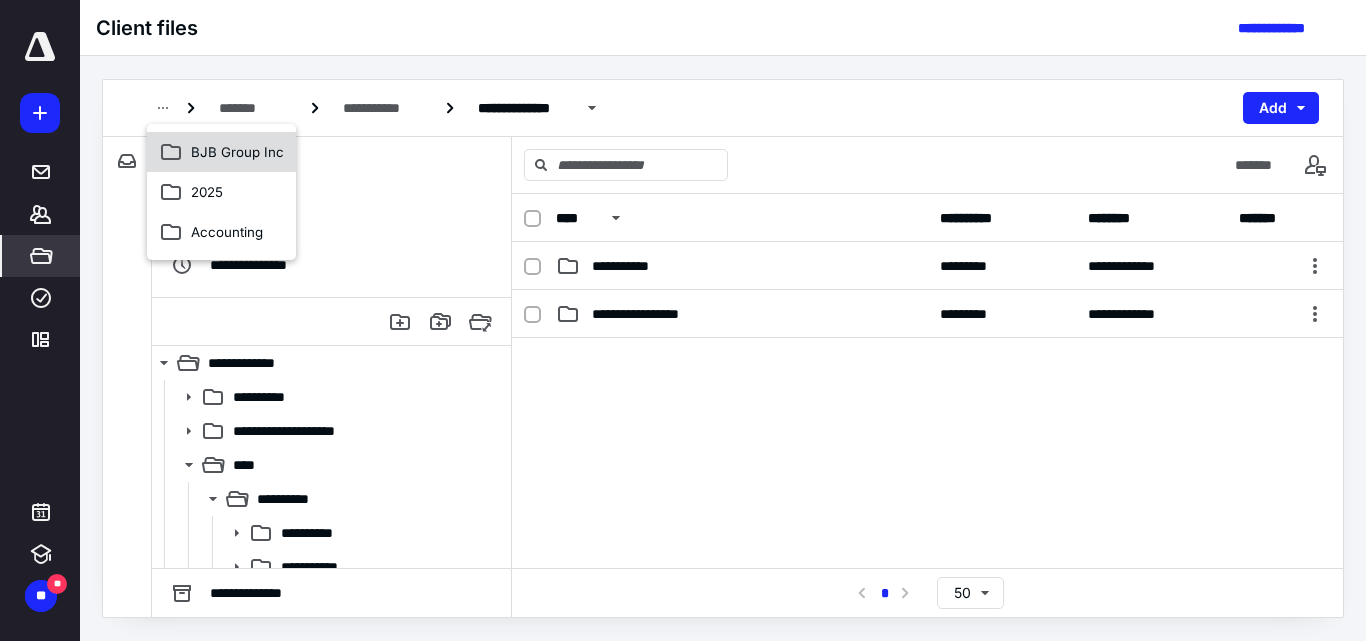 click on "BJB Group Inc" at bounding box center (221, 152) 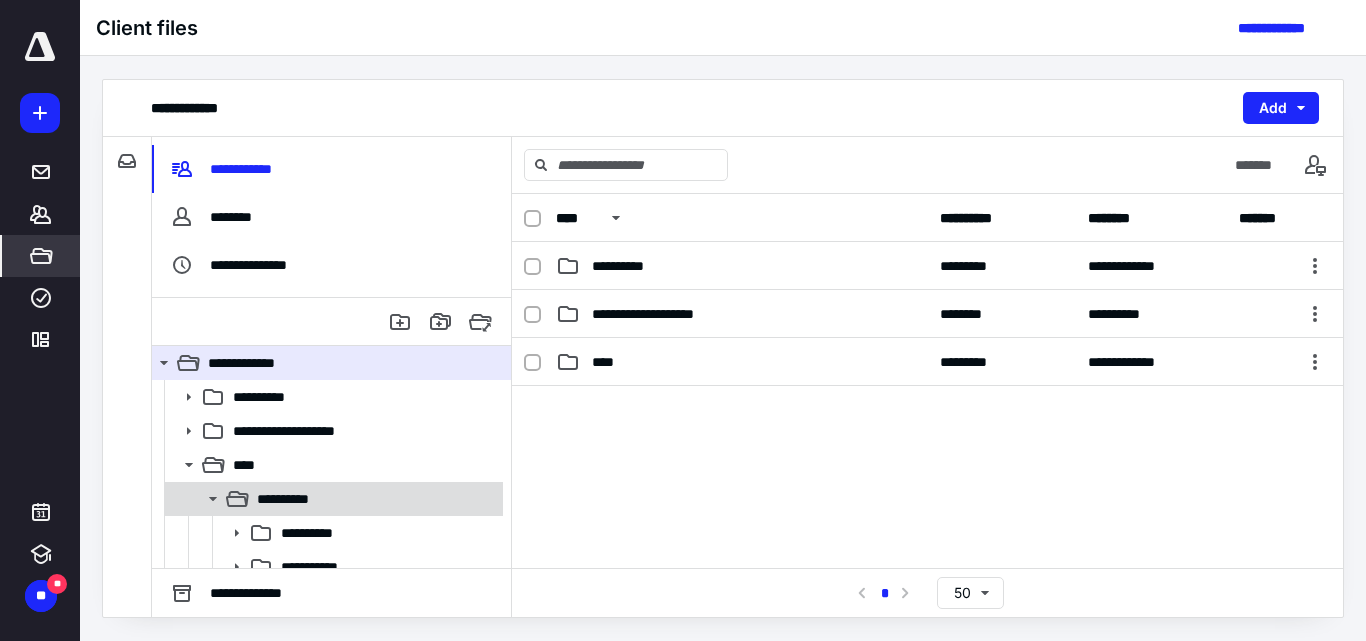 scroll, scrollTop: 267, scrollLeft: 0, axis: vertical 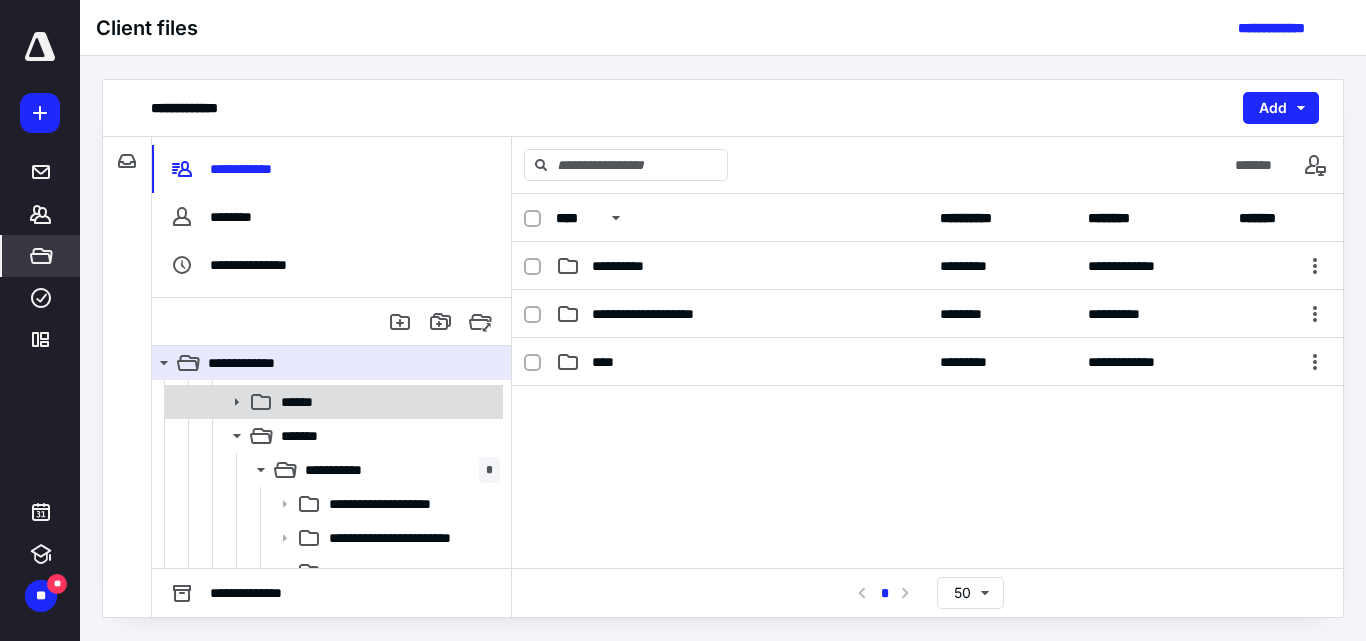 click on "******" at bounding box center (305, 402) 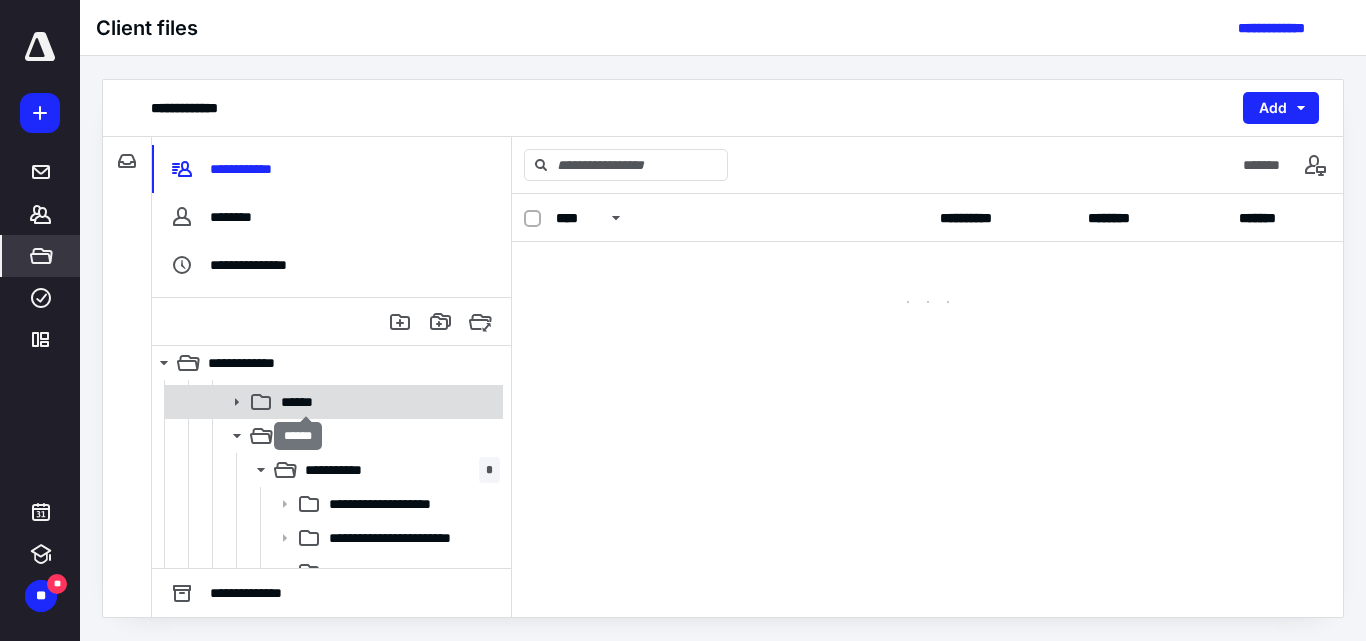 click on "******" at bounding box center (305, 402) 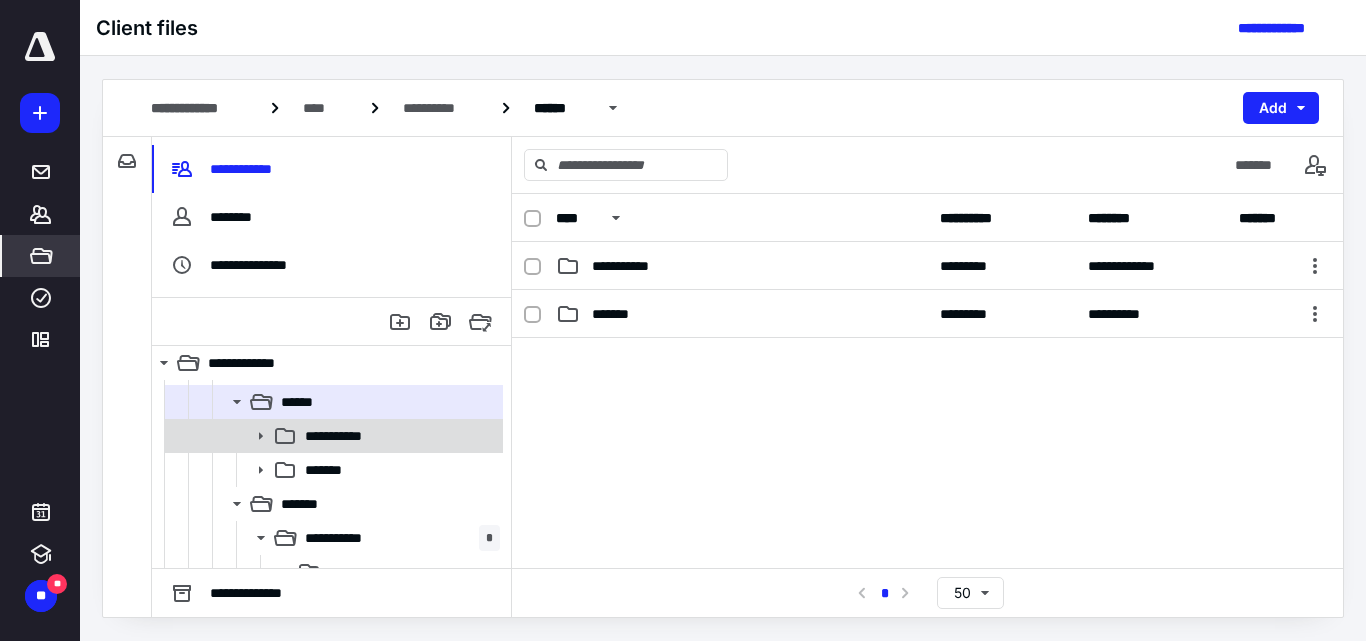 click on "**********" at bounding box center [344, 436] 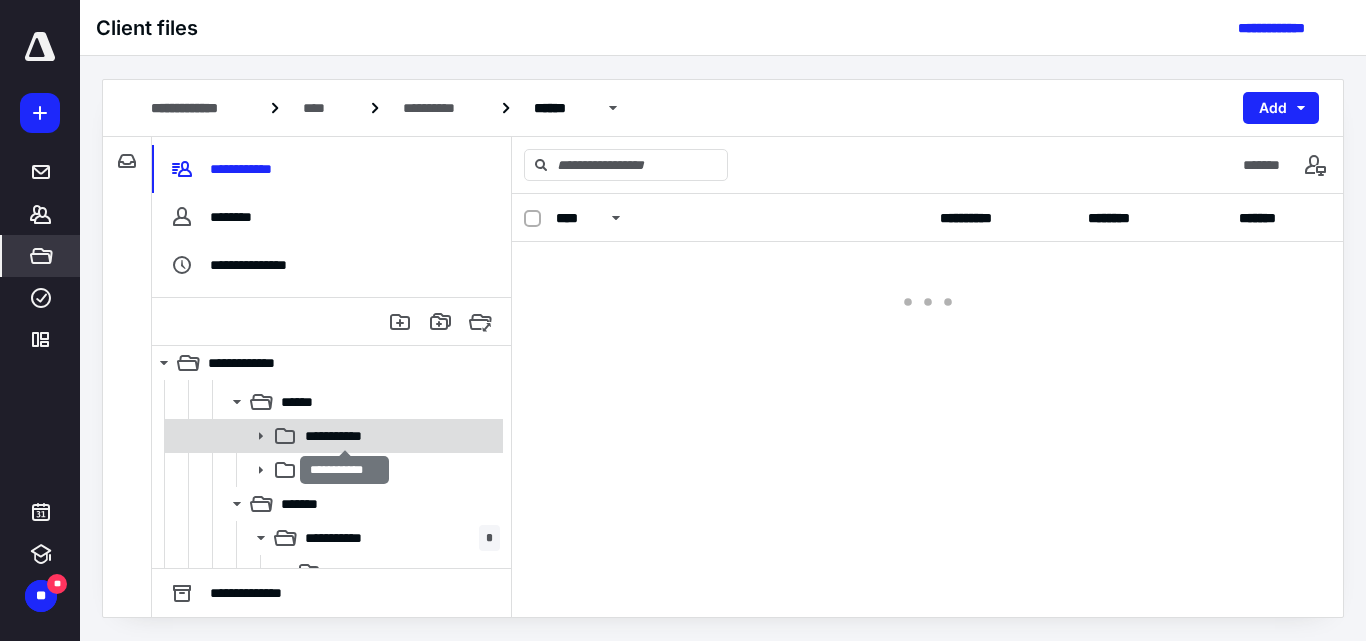 click on "**********" at bounding box center (344, 436) 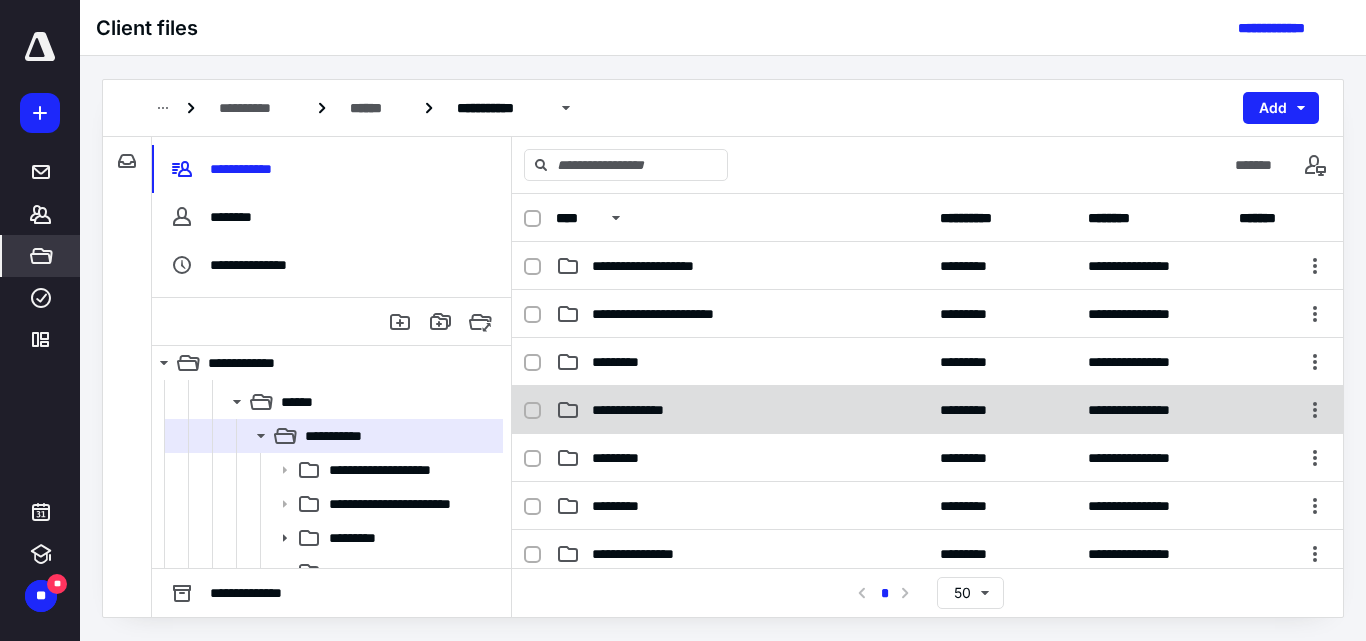 click on "**********" at bounding box center (633, 410) 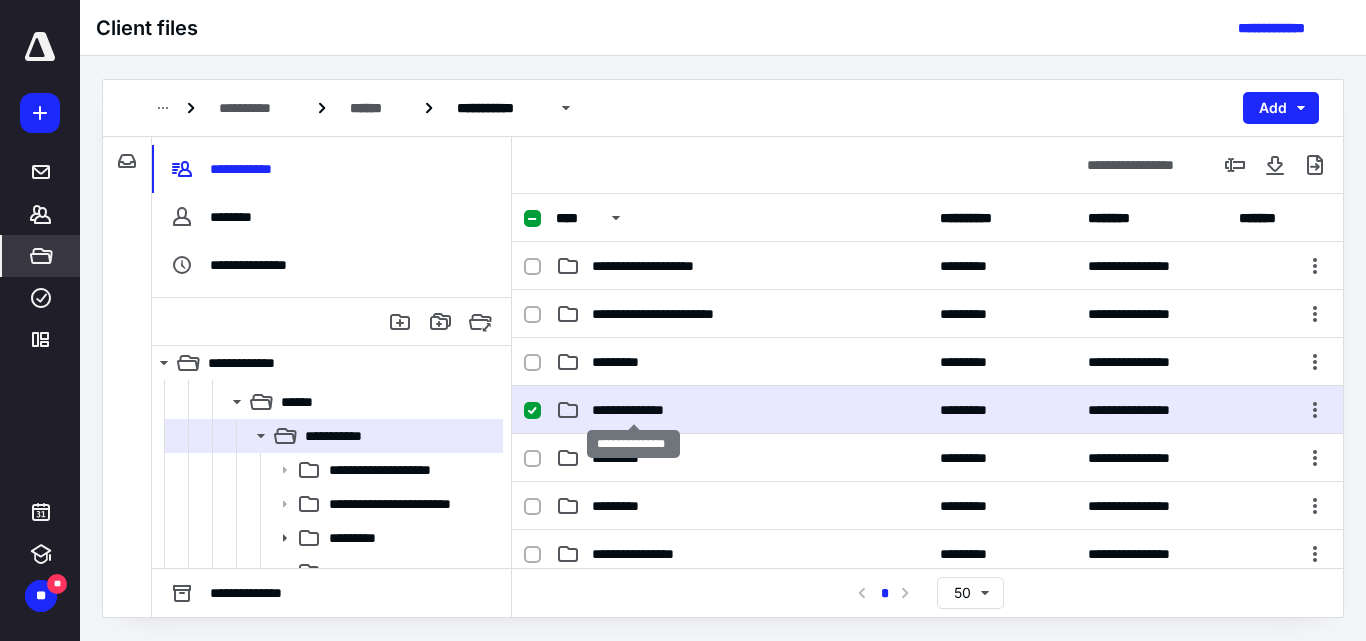 click on "**********" at bounding box center [633, 410] 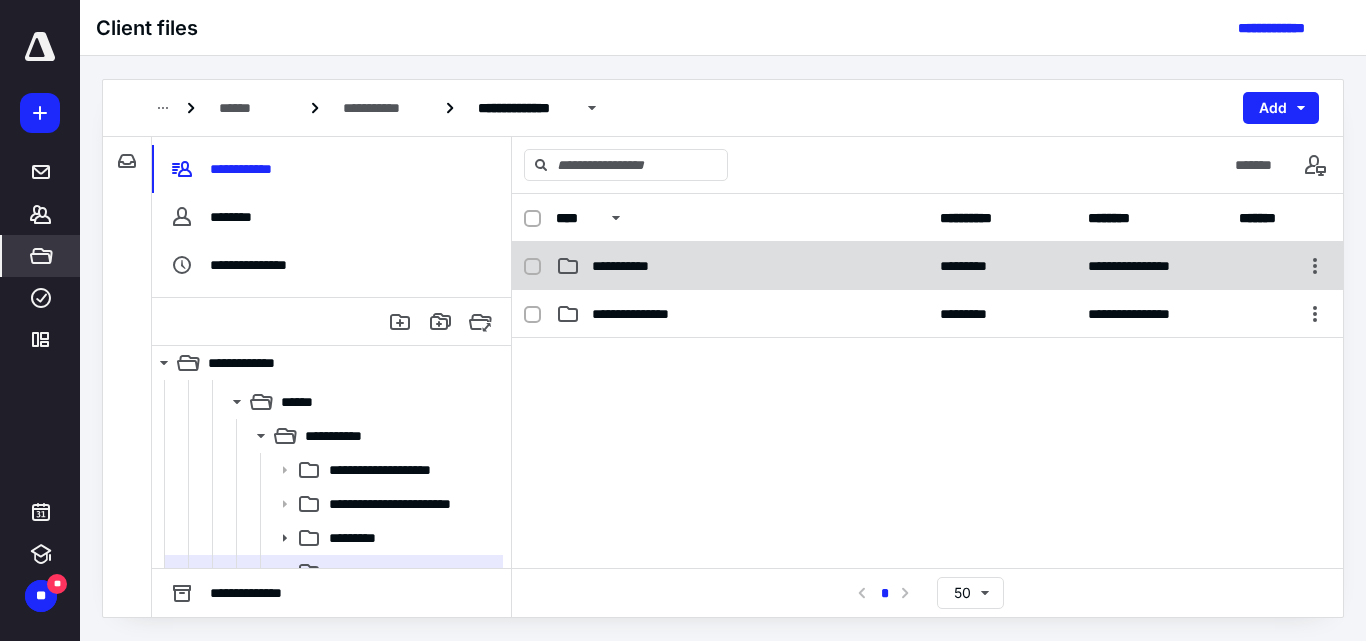 click on "**********" at bounding box center [630, 266] 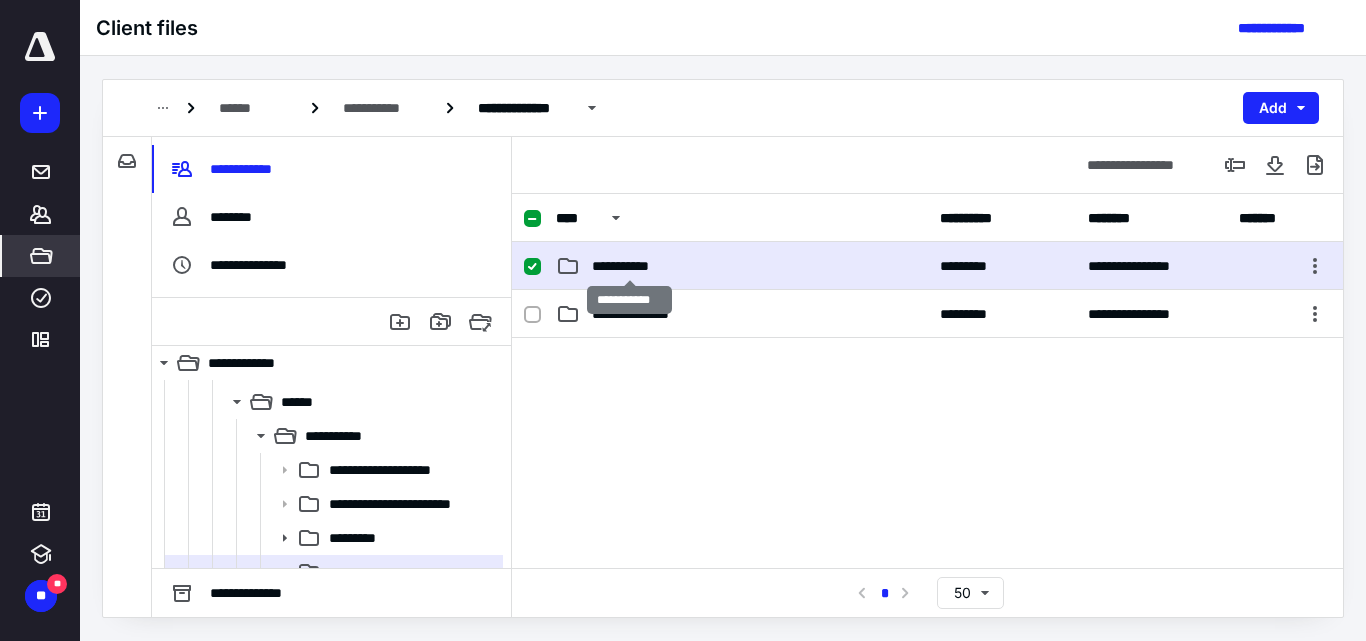 click on "**********" at bounding box center (630, 266) 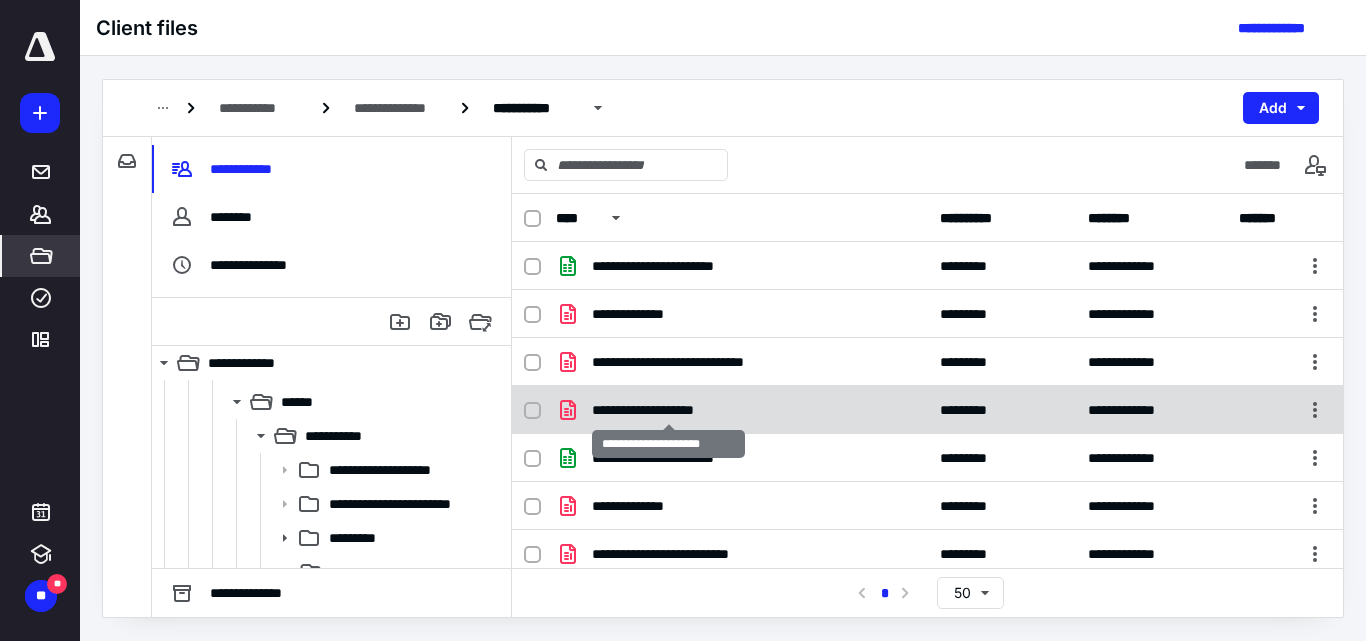 click on "**********" at bounding box center (668, 410) 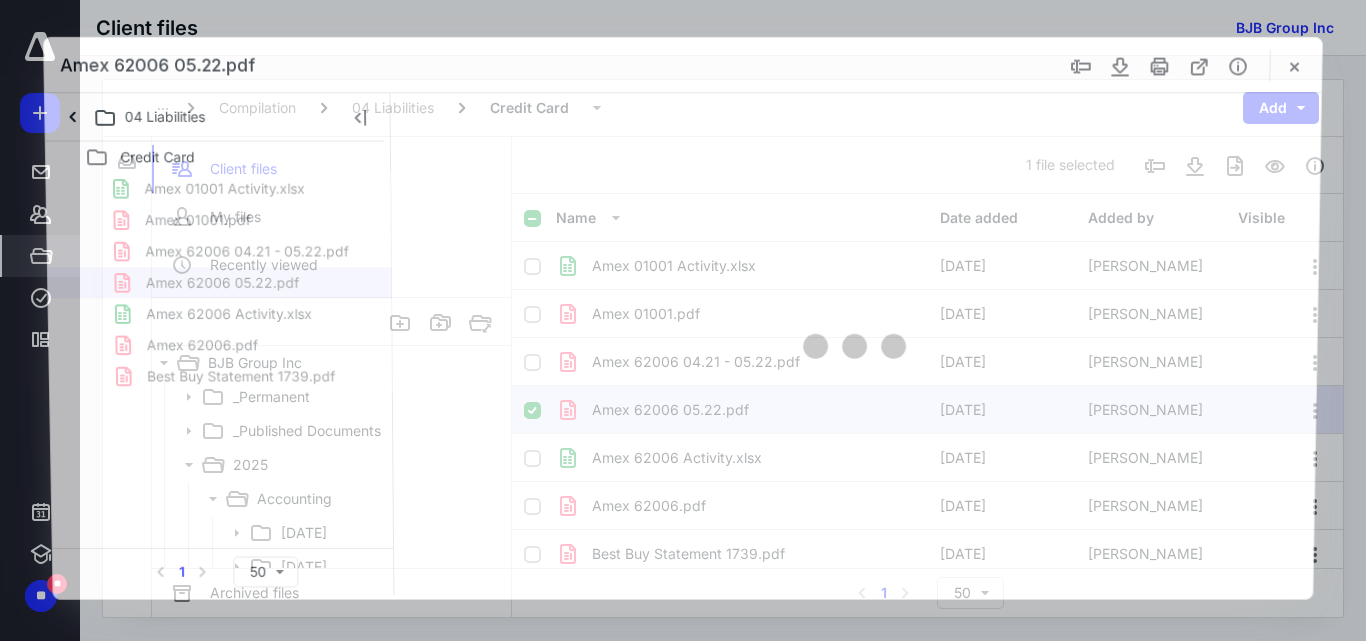 scroll, scrollTop: 267, scrollLeft: 0, axis: vertical 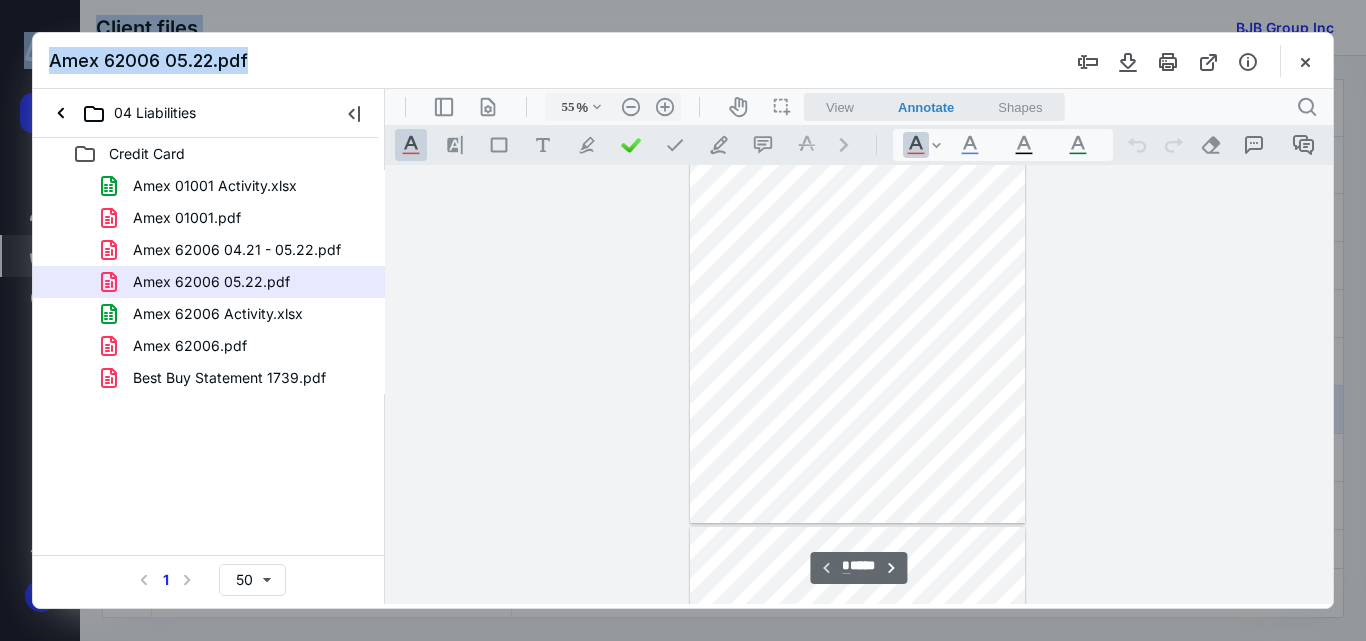 drag, startPoint x: 680, startPoint y: 42, endPoint x: -553, endPoint y: 10, distance: 1233.4152 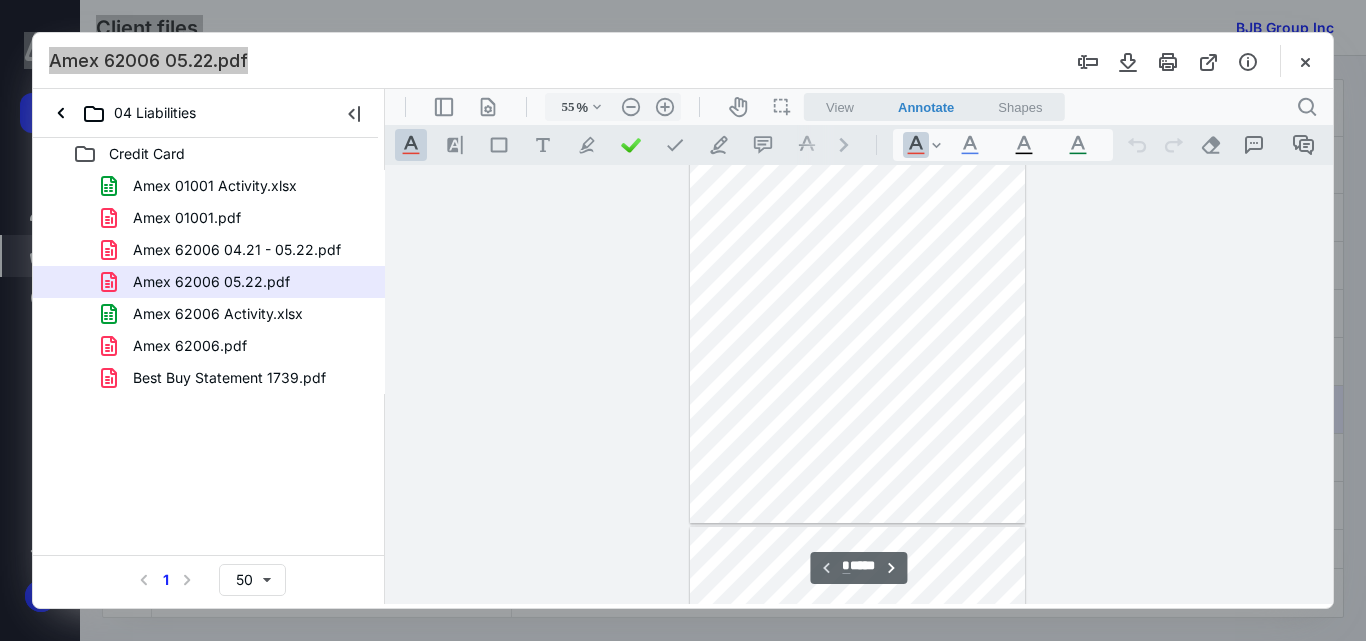 click at bounding box center [858, 306] 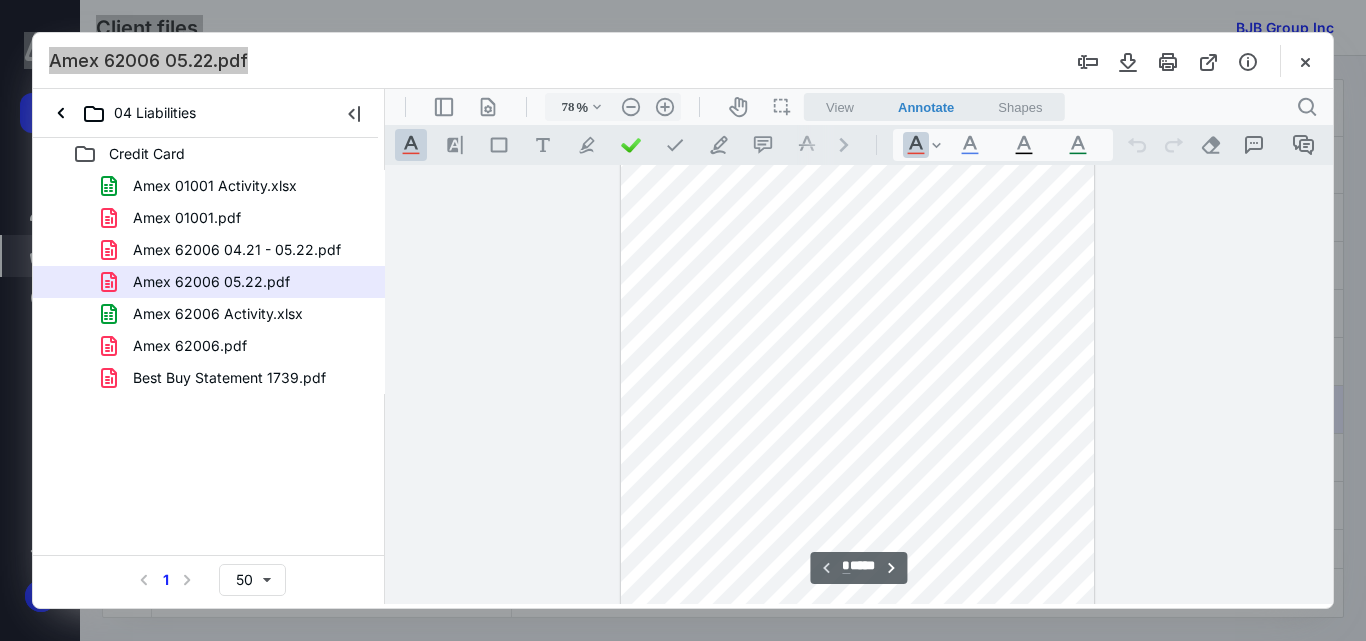 type on "110" 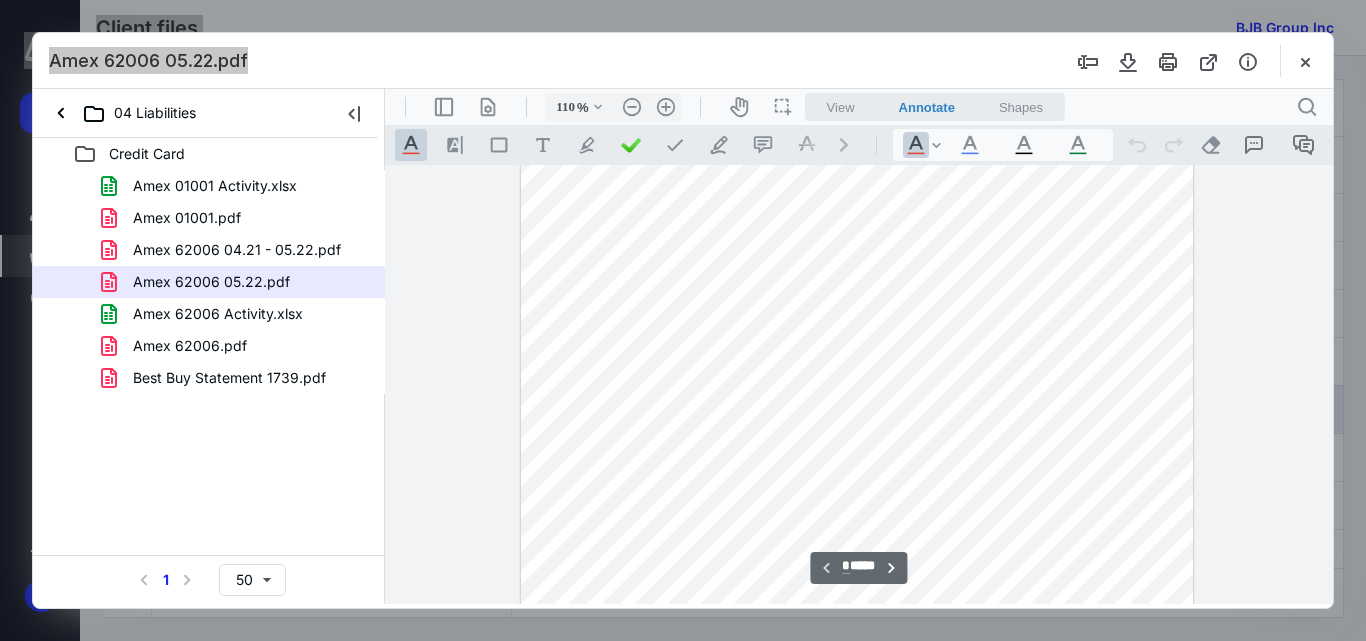 scroll, scrollTop: 0, scrollLeft: 0, axis: both 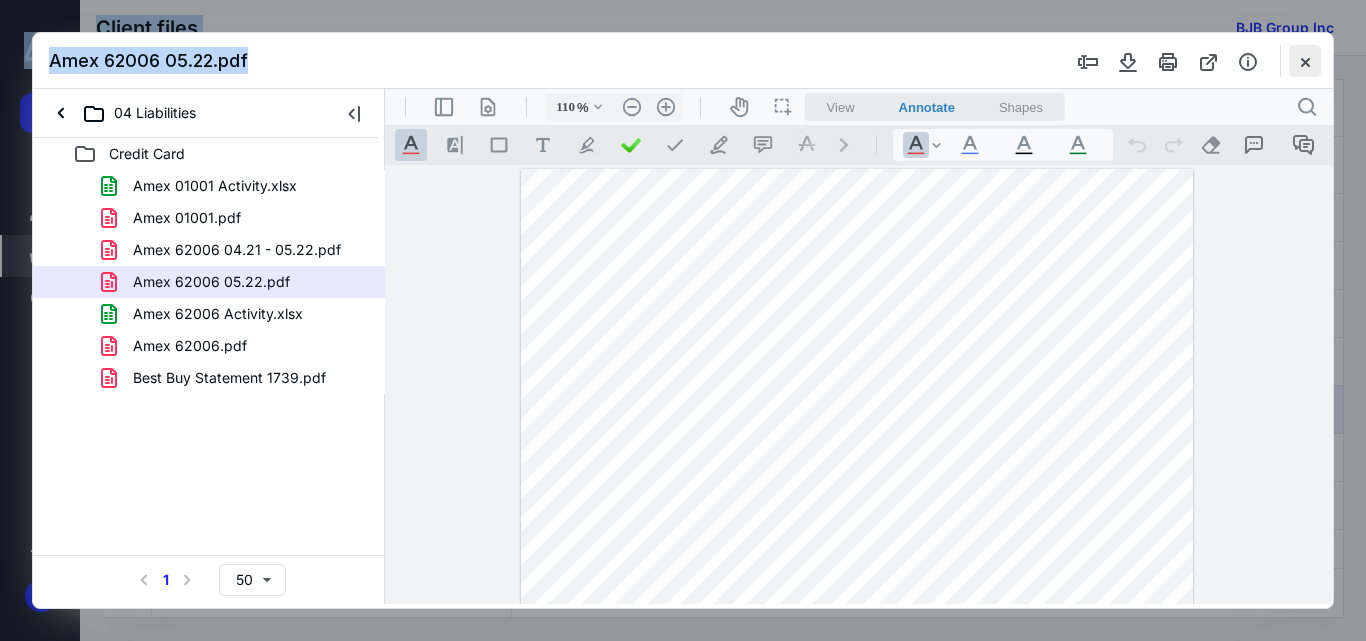 click at bounding box center (1305, 61) 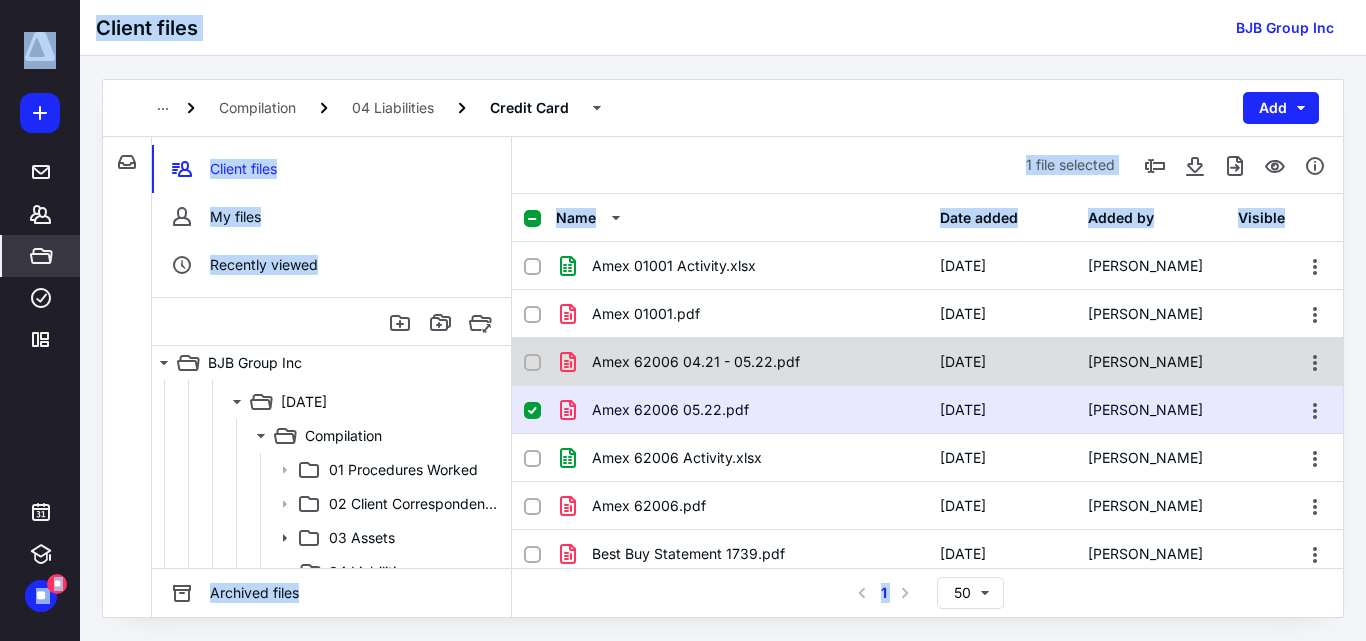 click on "Amex 62006   04.21 - 05.22.pdf" at bounding box center [696, 362] 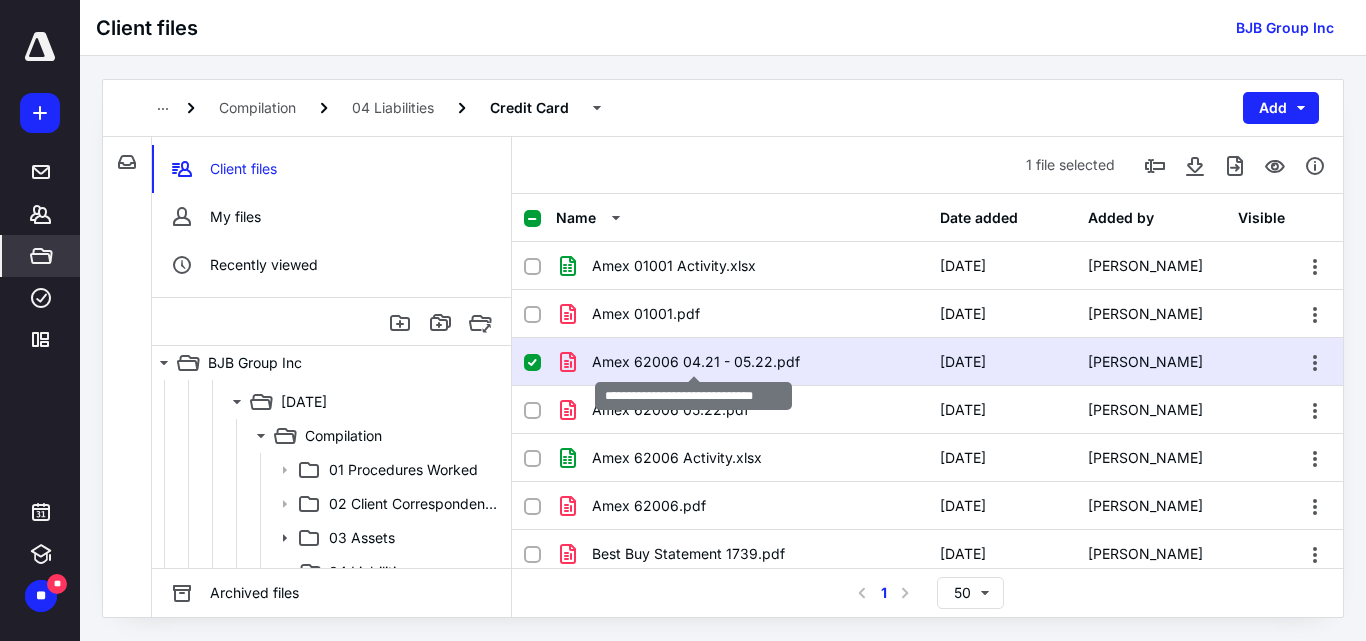 click on "Amex 62006   04.21 - 05.22.pdf" at bounding box center (696, 362) 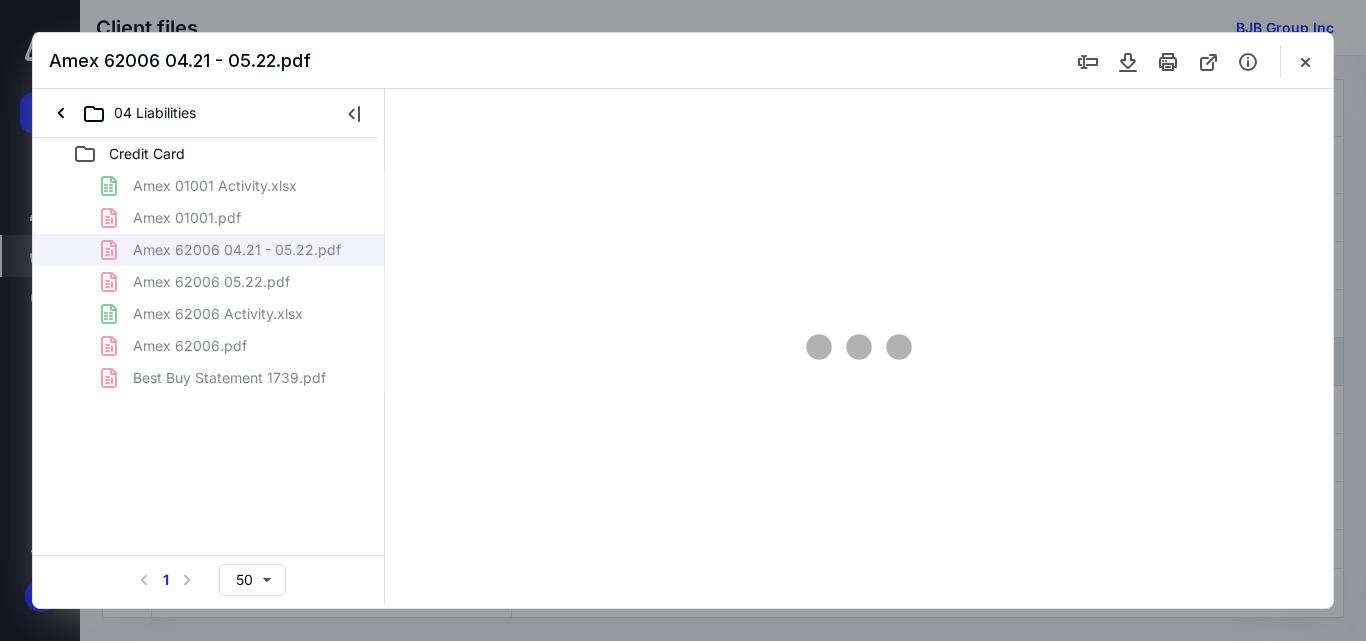 scroll, scrollTop: 0, scrollLeft: 0, axis: both 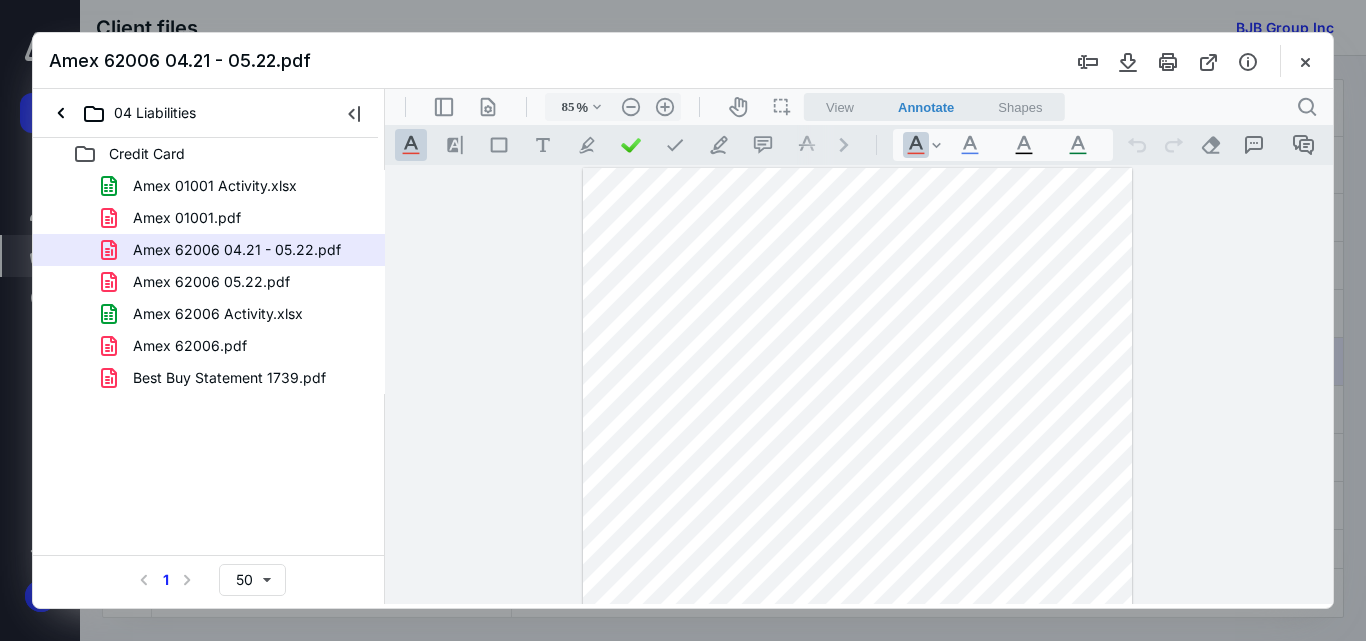 type on "110" 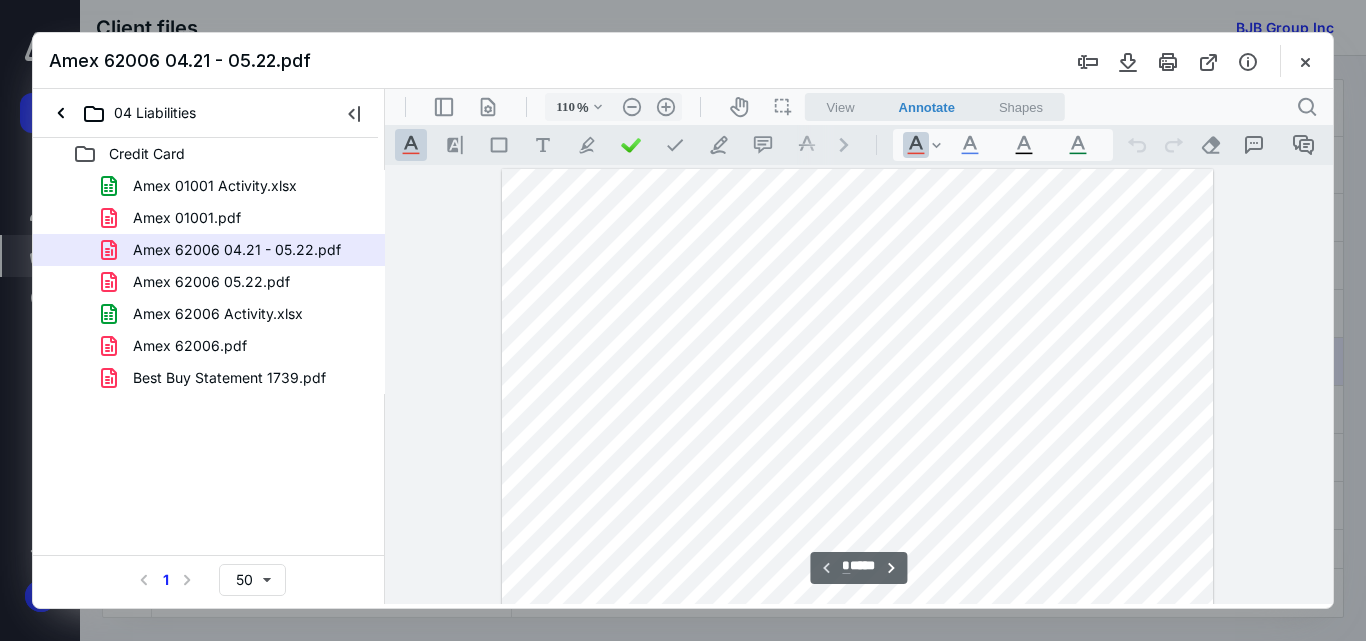 scroll, scrollTop: 90, scrollLeft: 0, axis: vertical 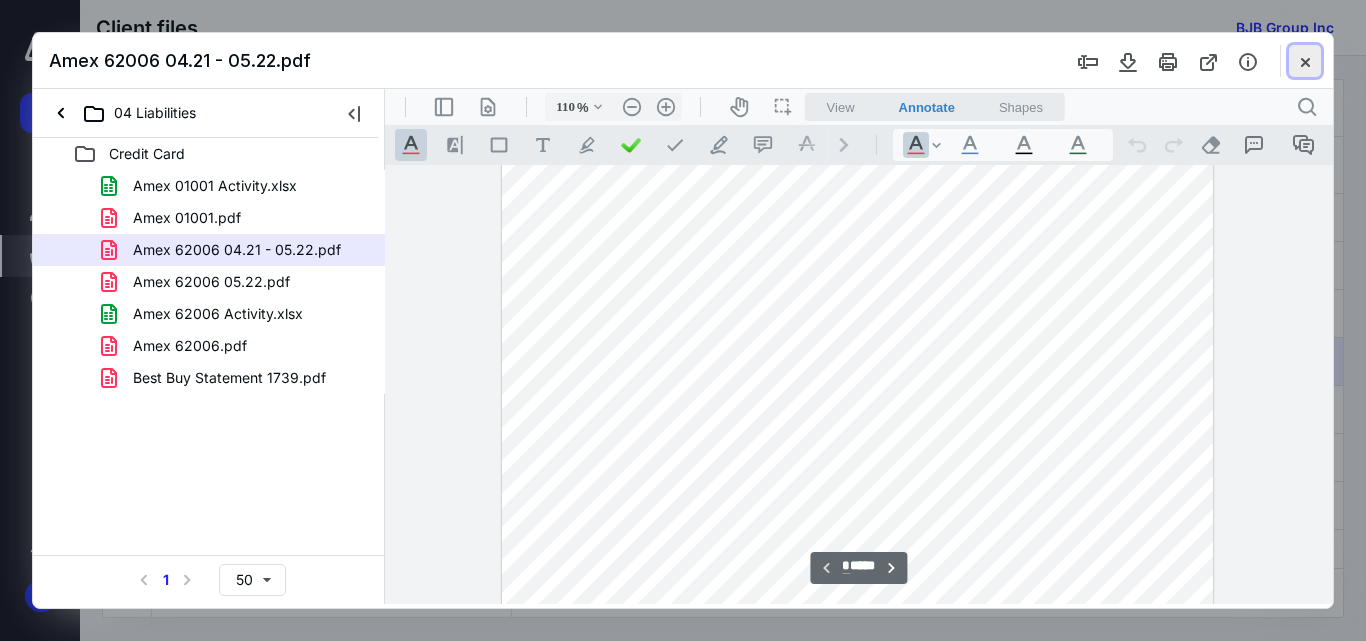 click at bounding box center (1305, 61) 